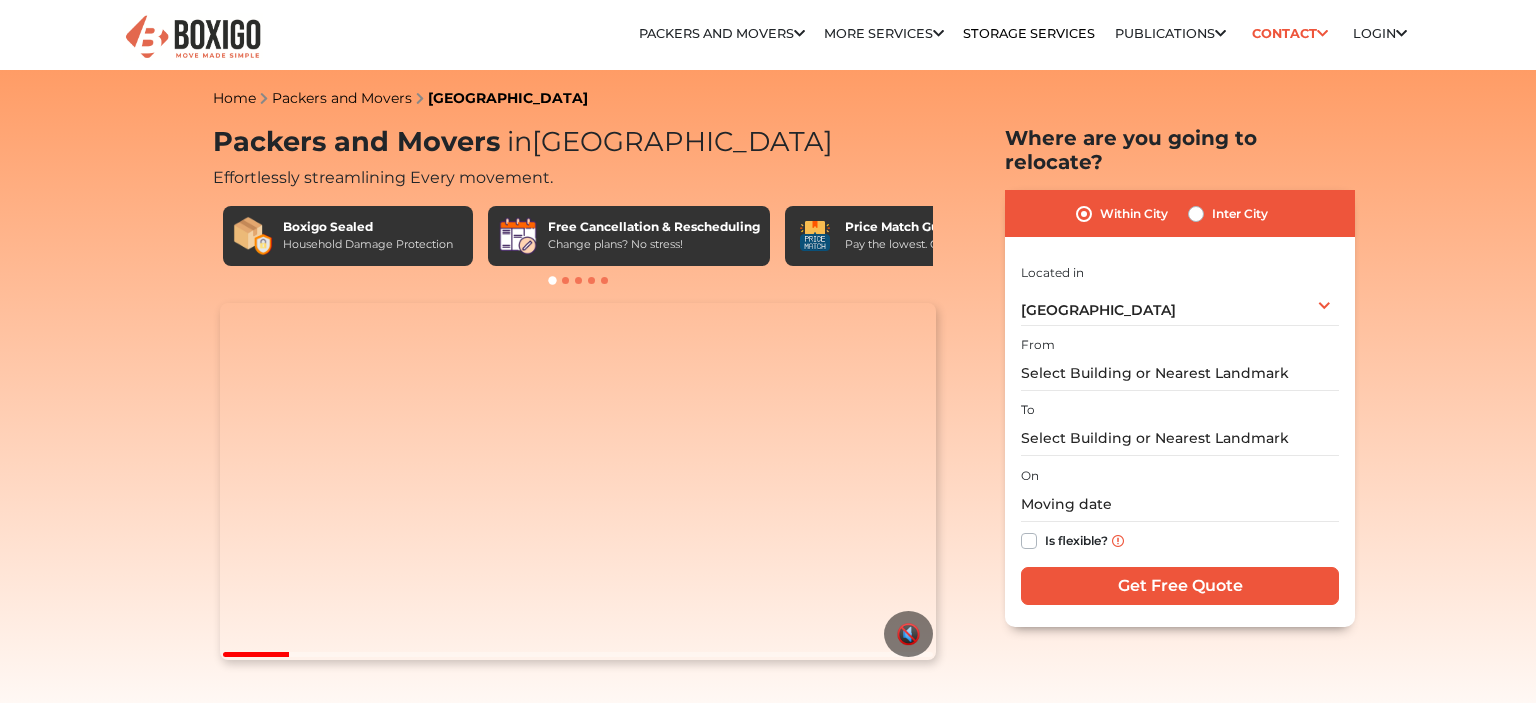 scroll, scrollTop: 0, scrollLeft: 0, axis: both 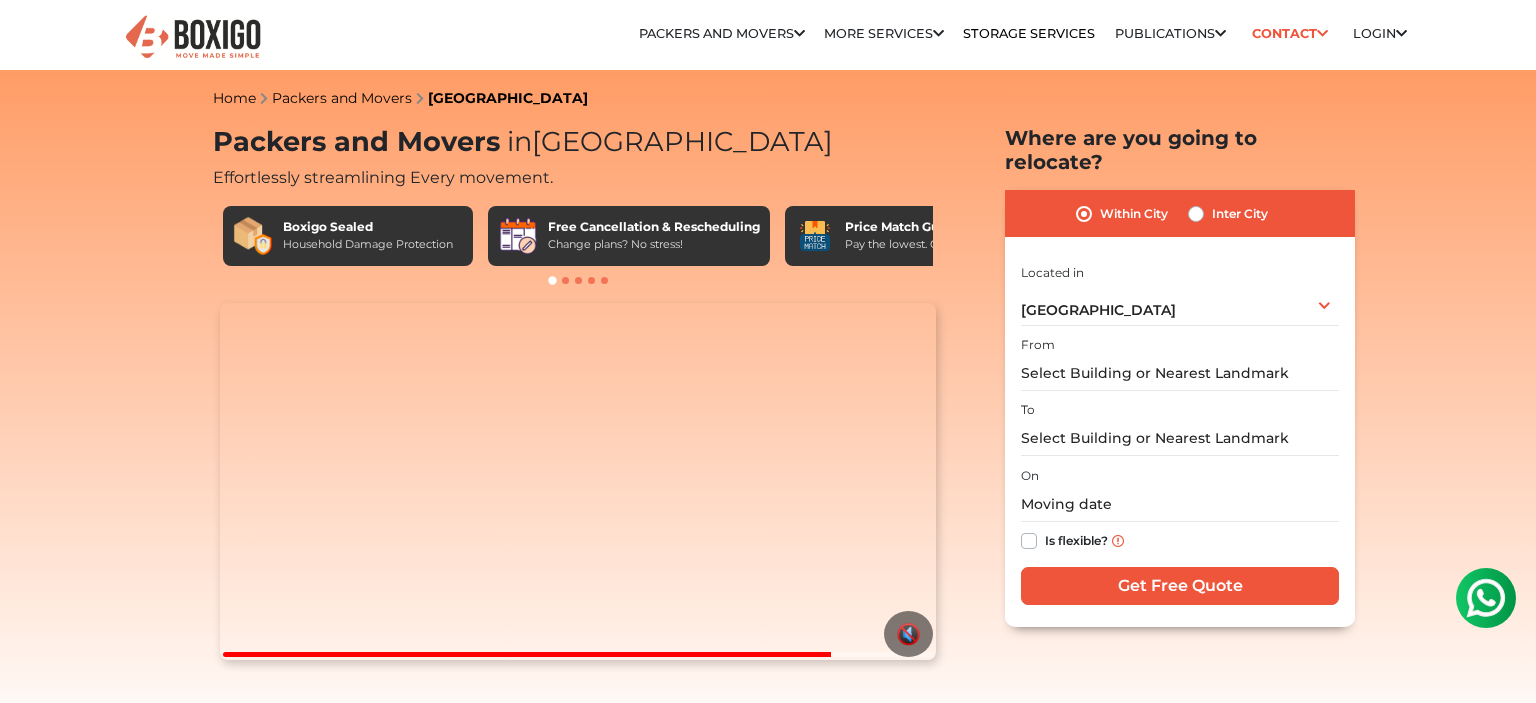 click on "Relocation
Storage Space
Packers and Movers
Packers and Movers in bangalore
Packers and Movers in Hyderabad
Packers and Movers in Chennai" at bounding box center (768, 5230) 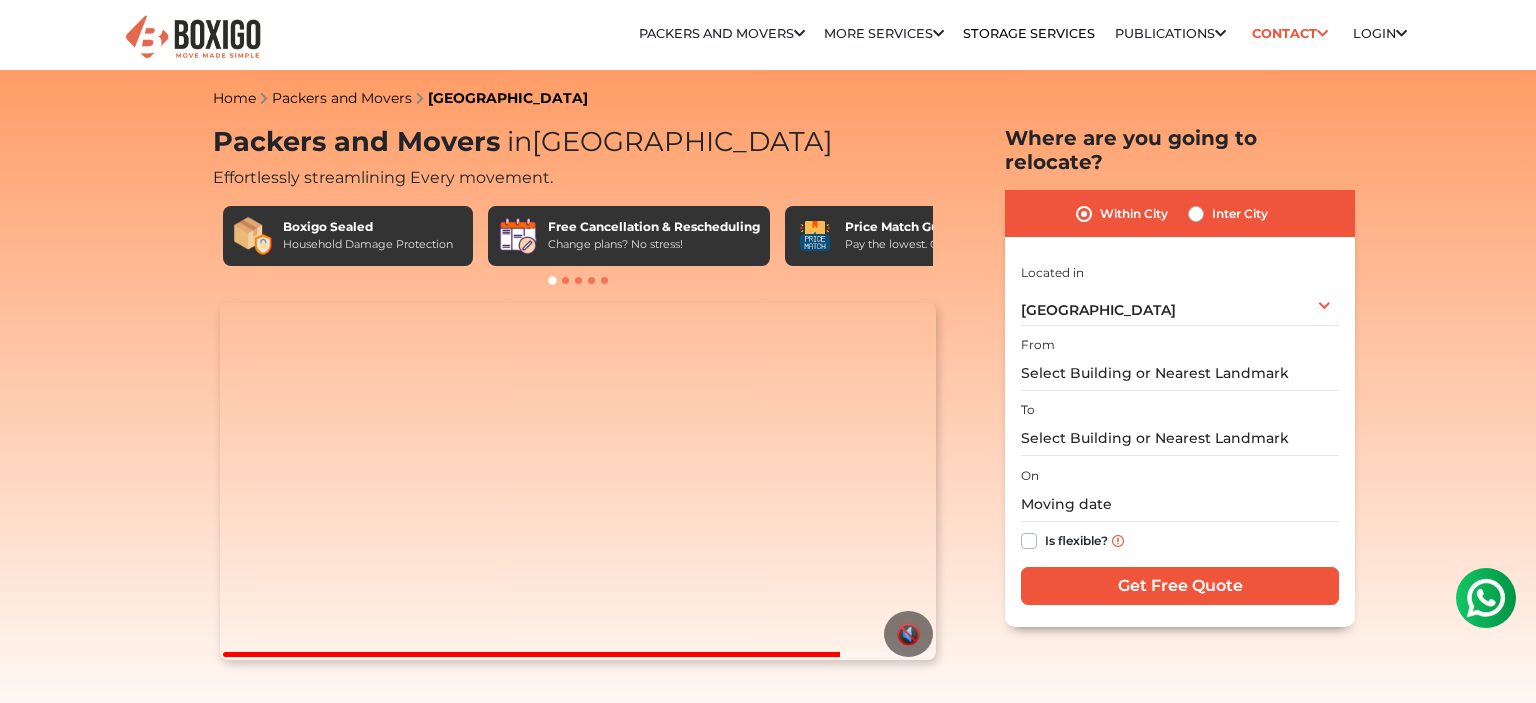 click on "Packers and Movers" at bounding box center [342, 98] 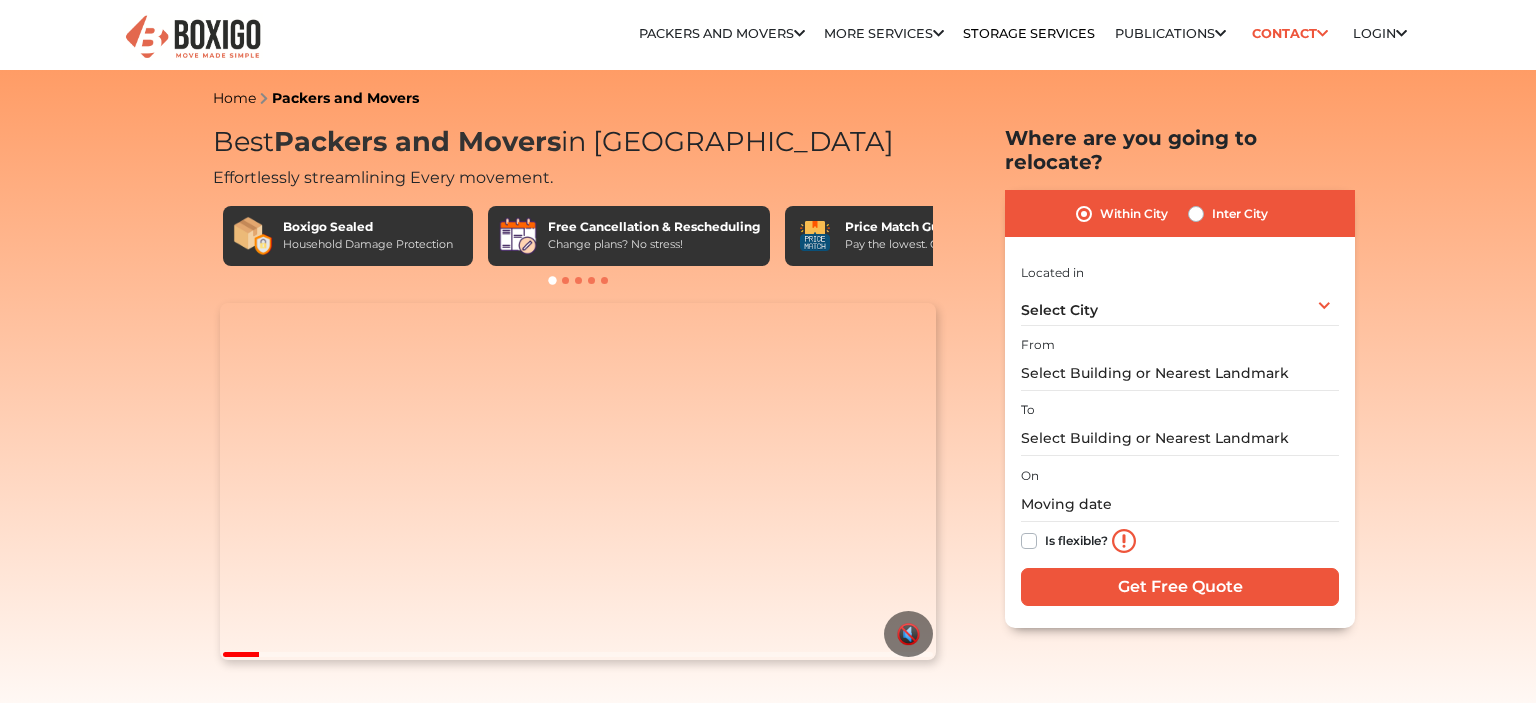 scroll, scrollTop: 0, scrollLeft: 0, axis: both 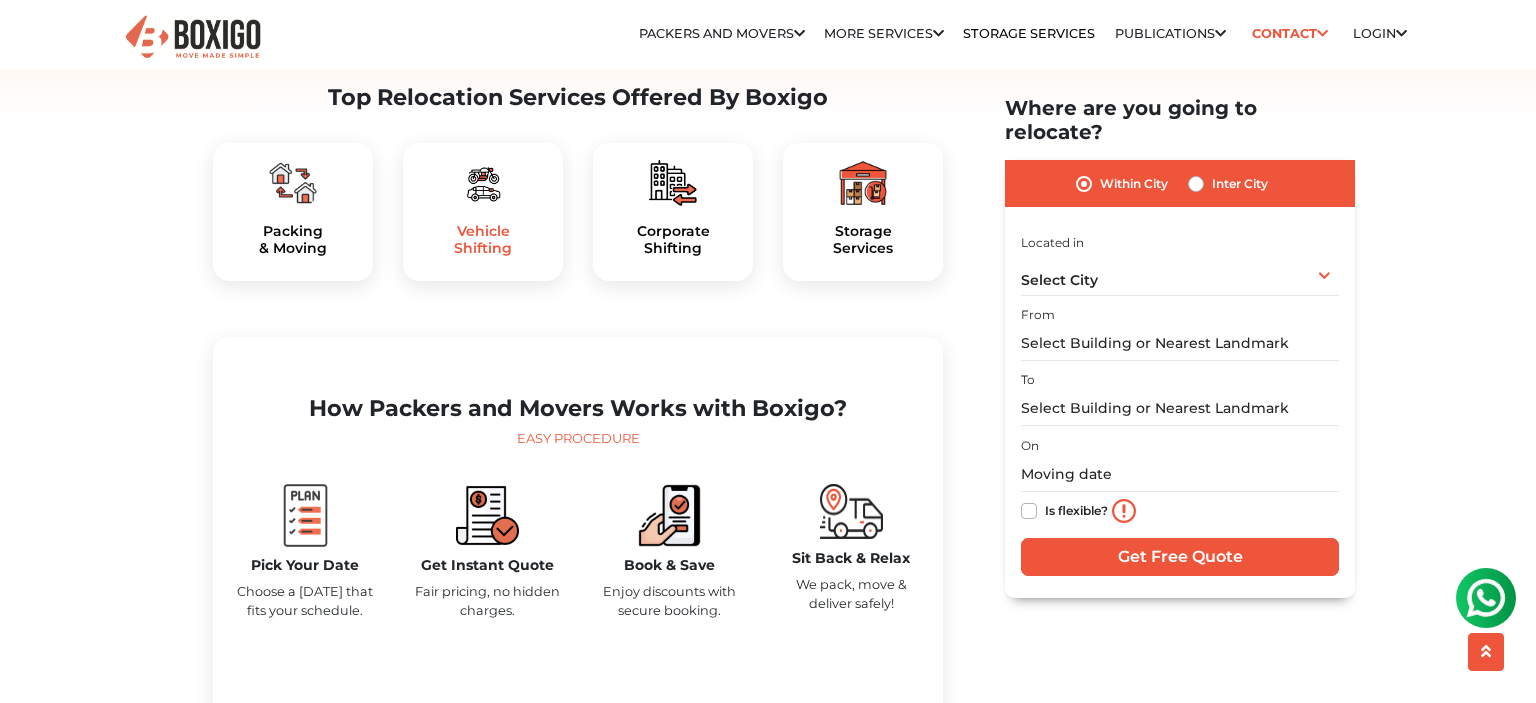 click on "Vehicle  Shifting" at bounding box center (483, 240) 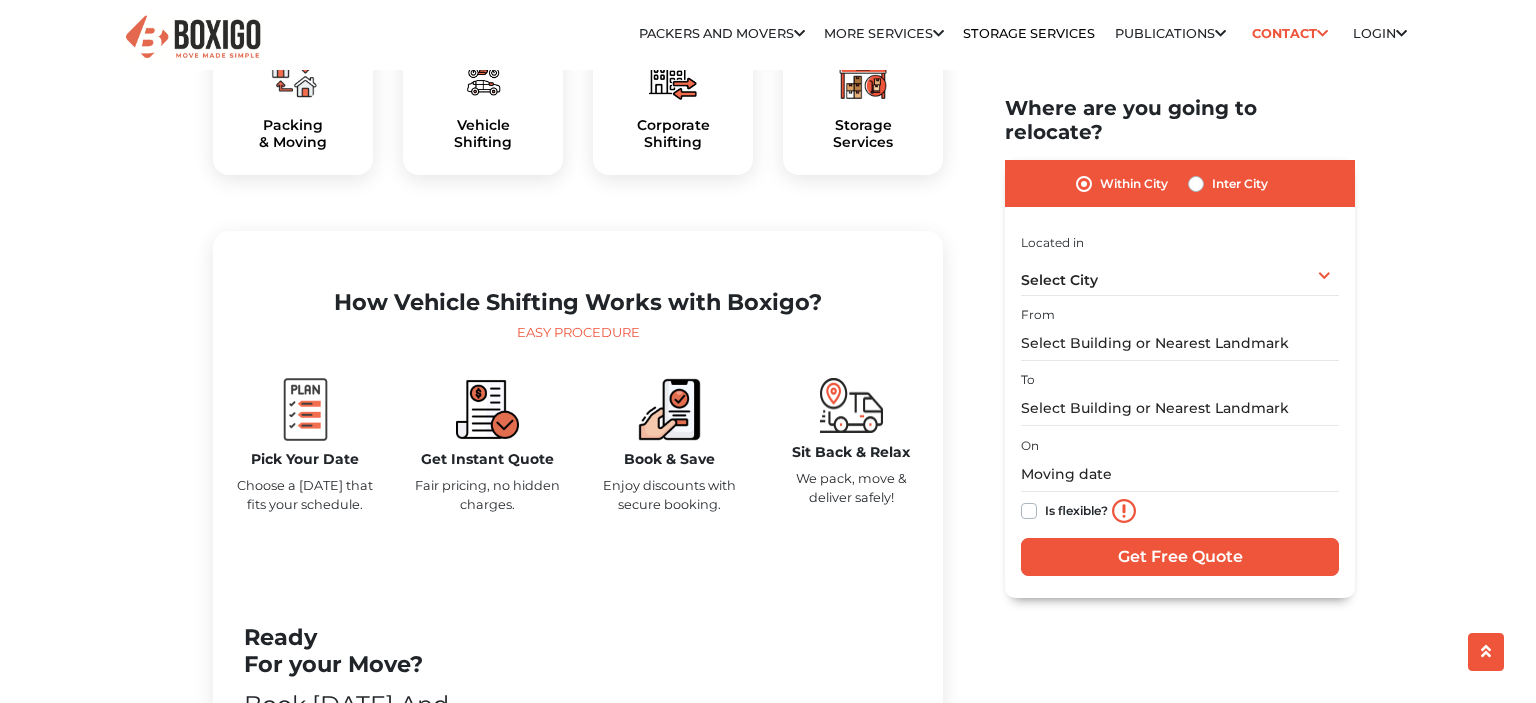 scroll, scrollTop: 1267, scrollLeft: 0, axis: vertical 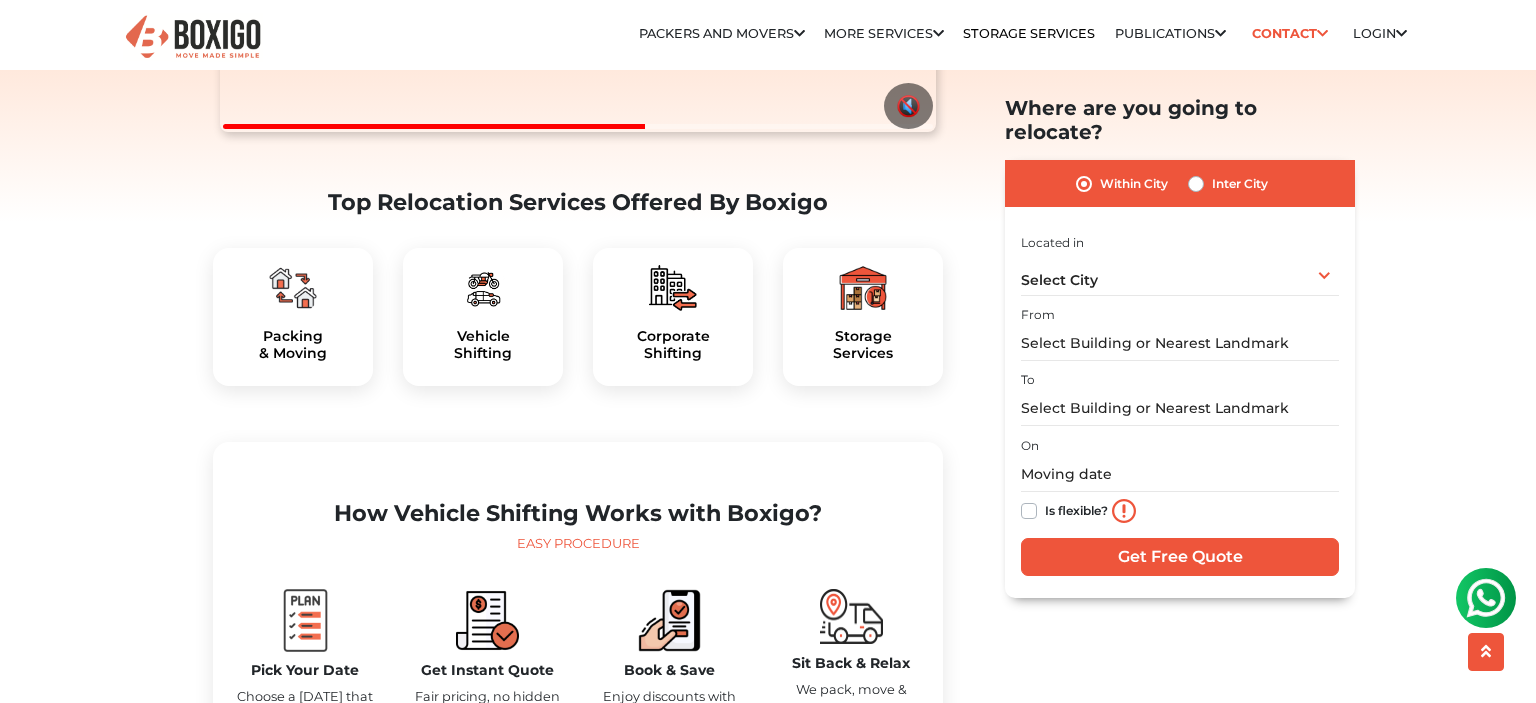 click at bounding box center (293, 288) 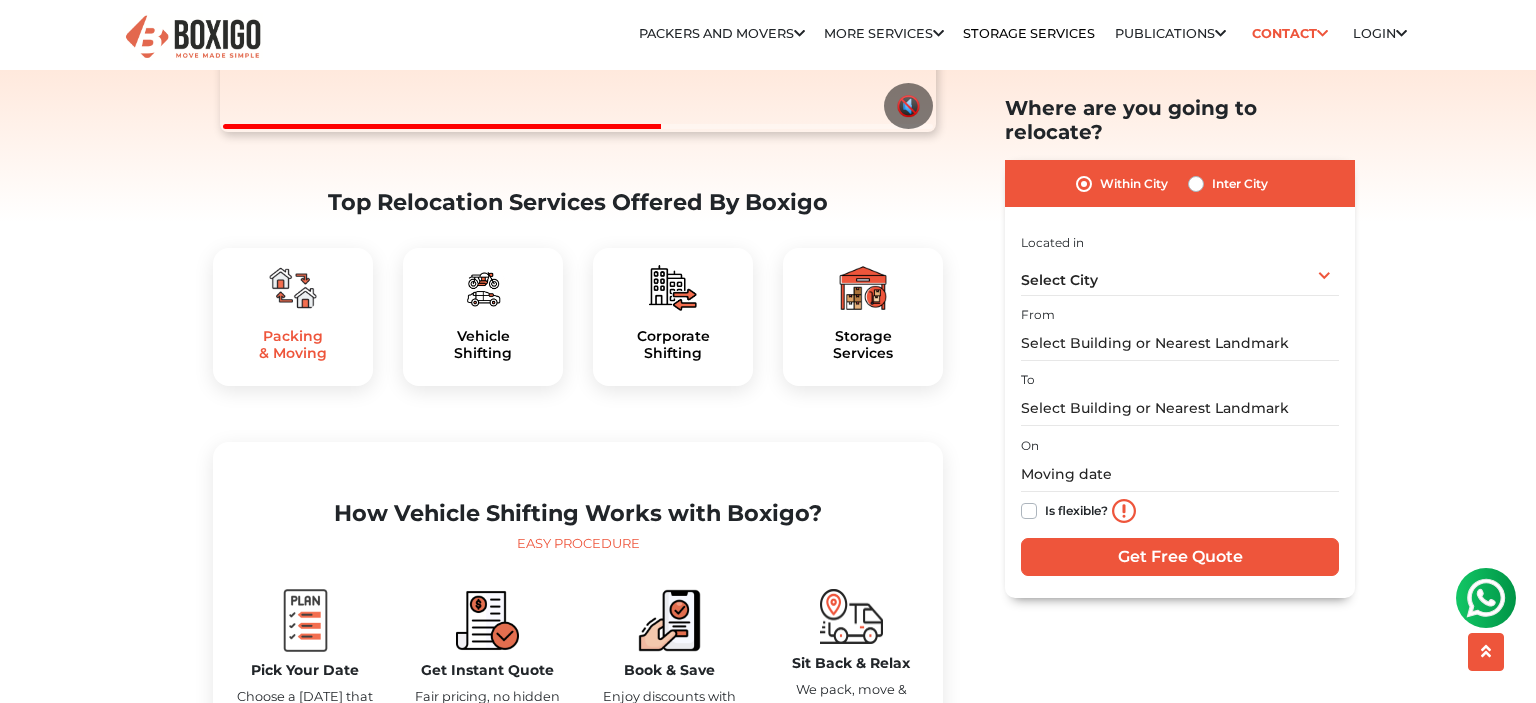 click on "Packing   & Moving" at bounding box center (293, 345) 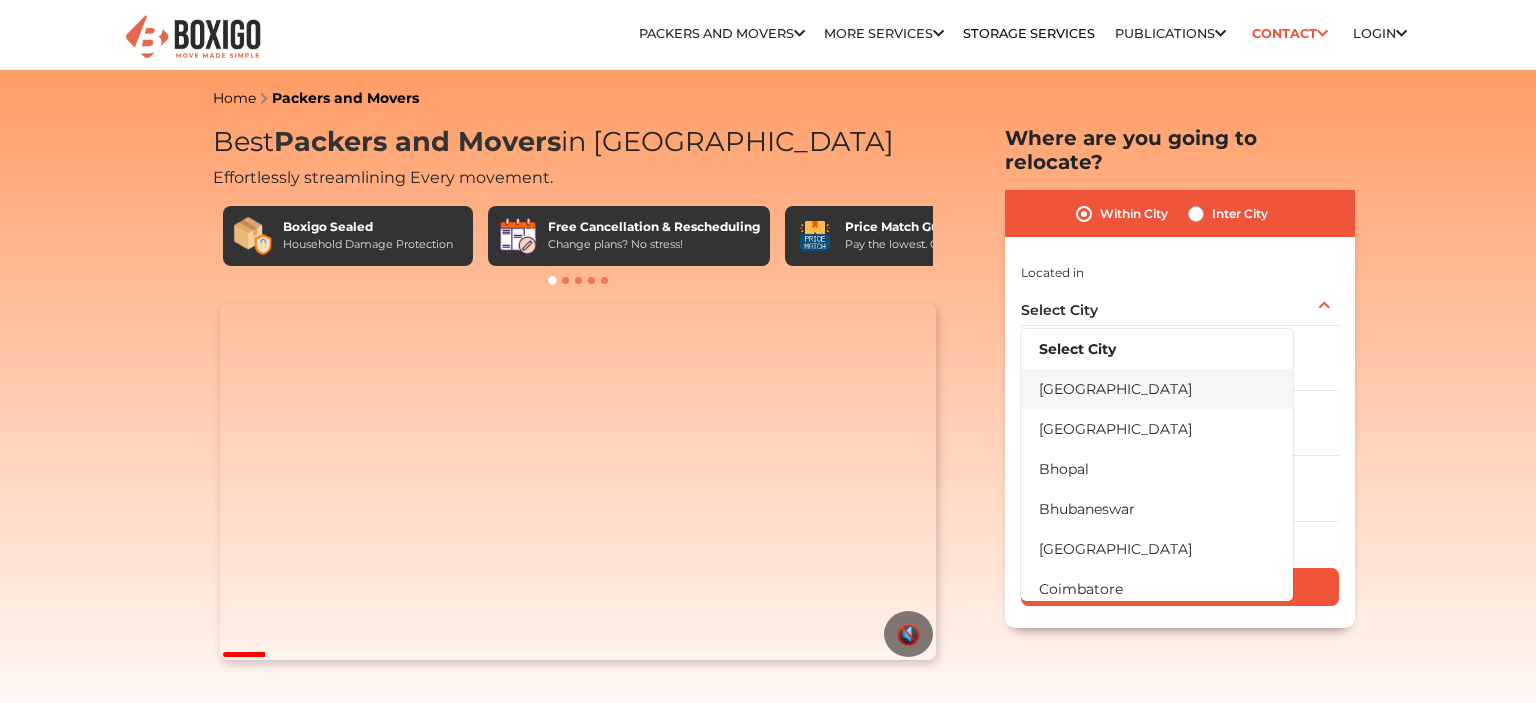 scroll, scrollTop: 0, scrollLeft: 0, axis: both 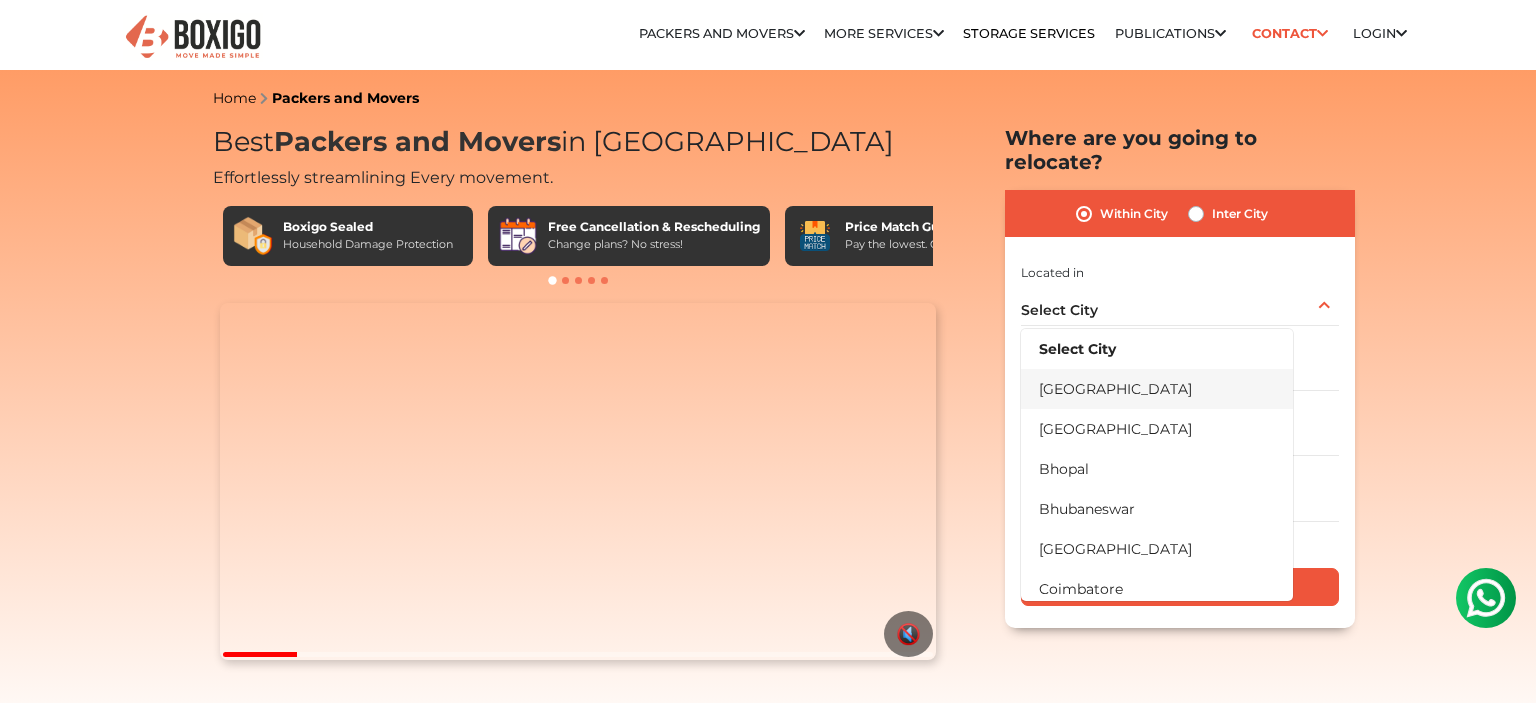click on "[GEOGRAPHIC_DATA]" at bounding box center [1157, 389] 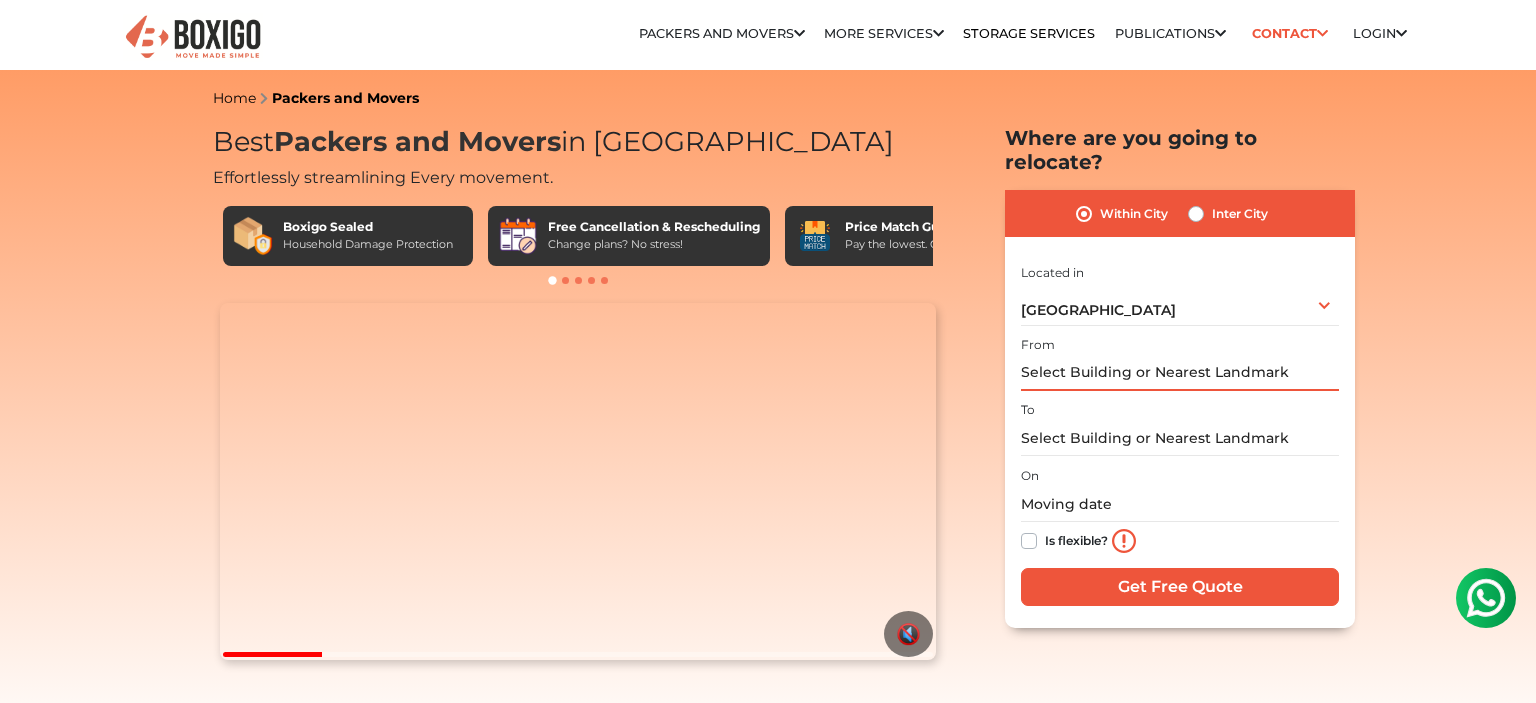 click at bounding box center [1180, 373] 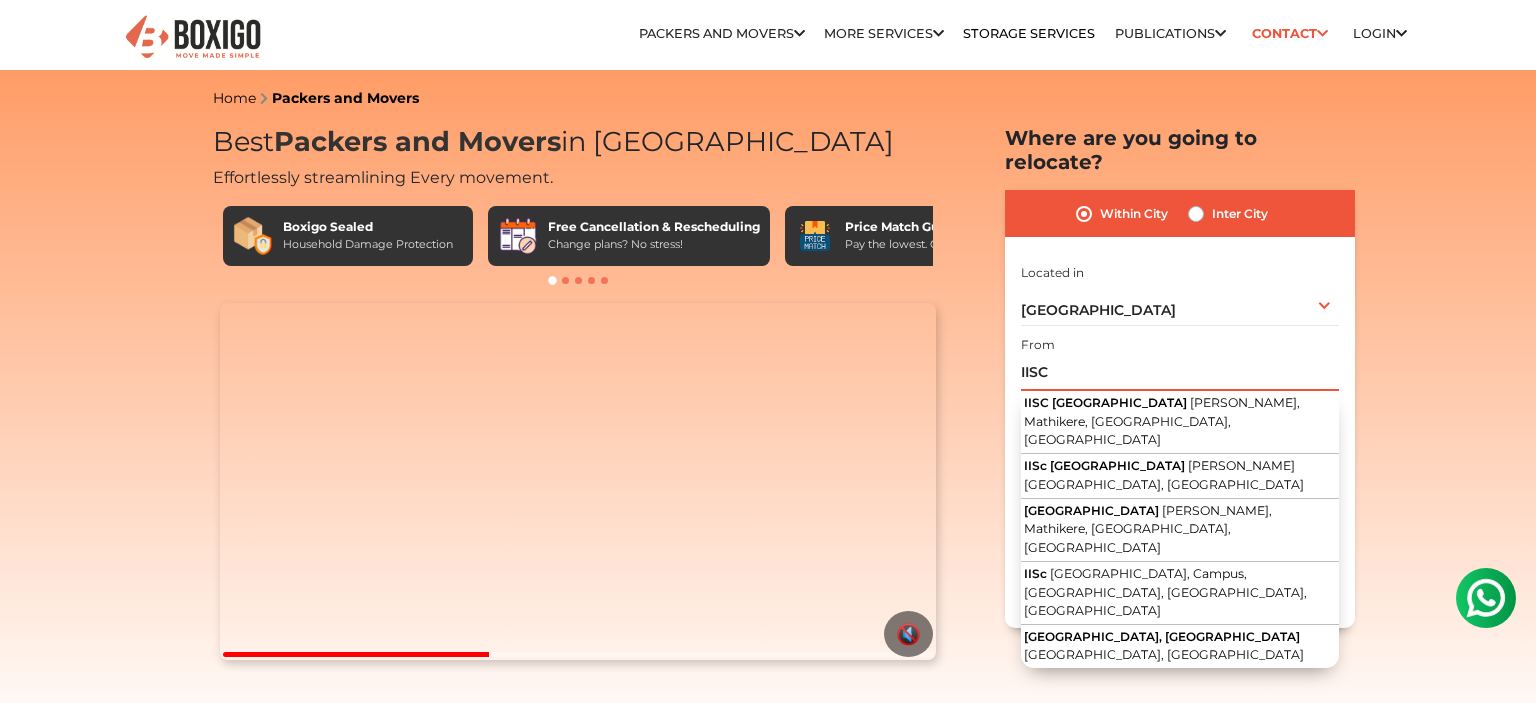 type on "IISC" 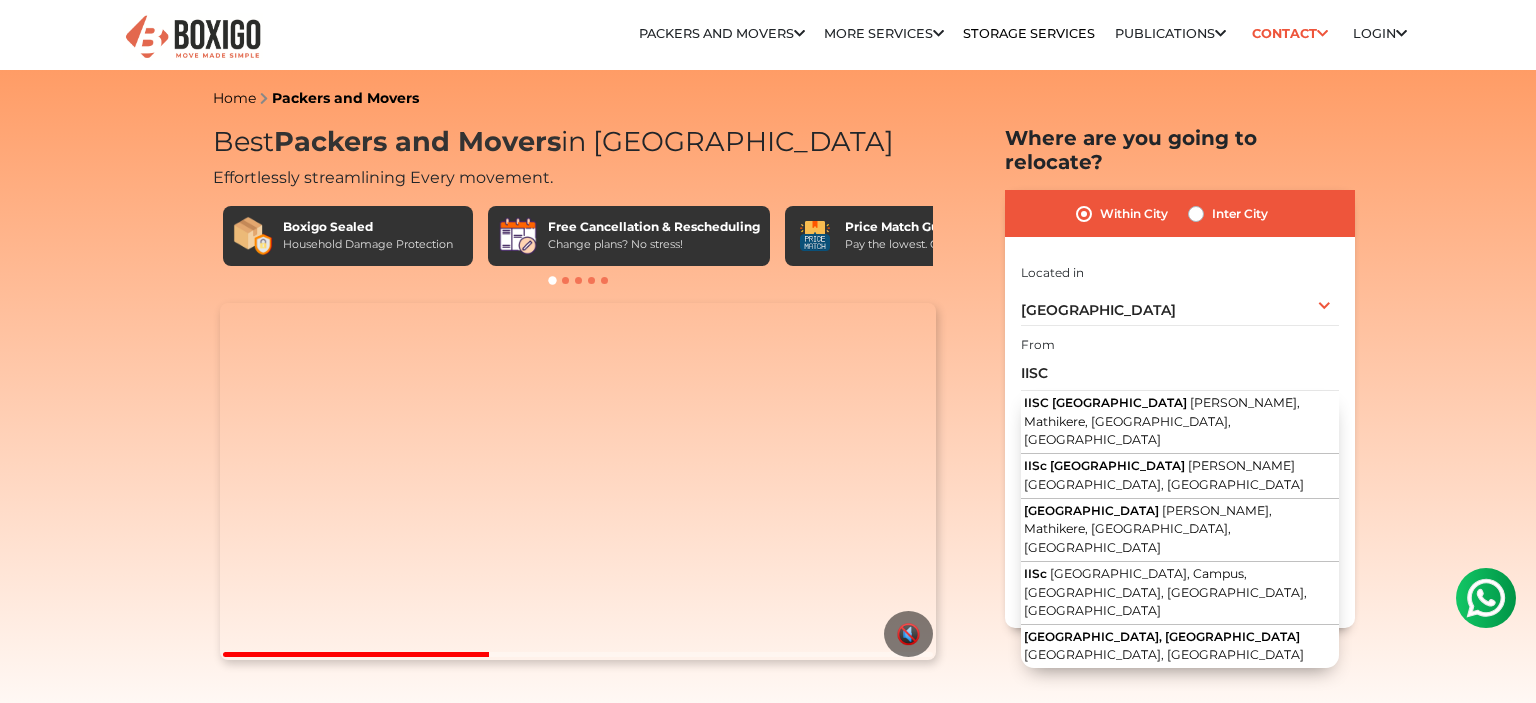 click on "Inter City" at bounding box center (1240, 214) 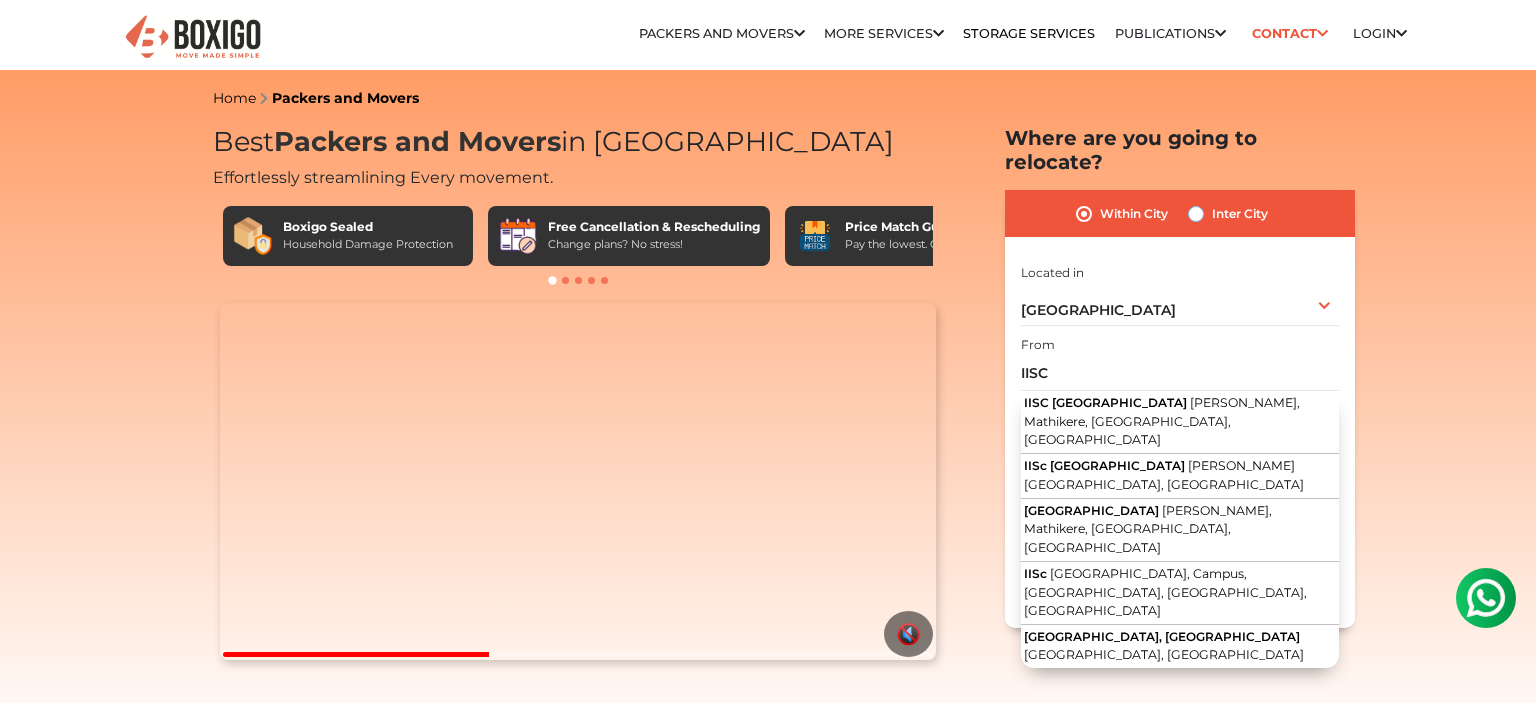 click on "Inter City" at bounding box center (1196, 212) 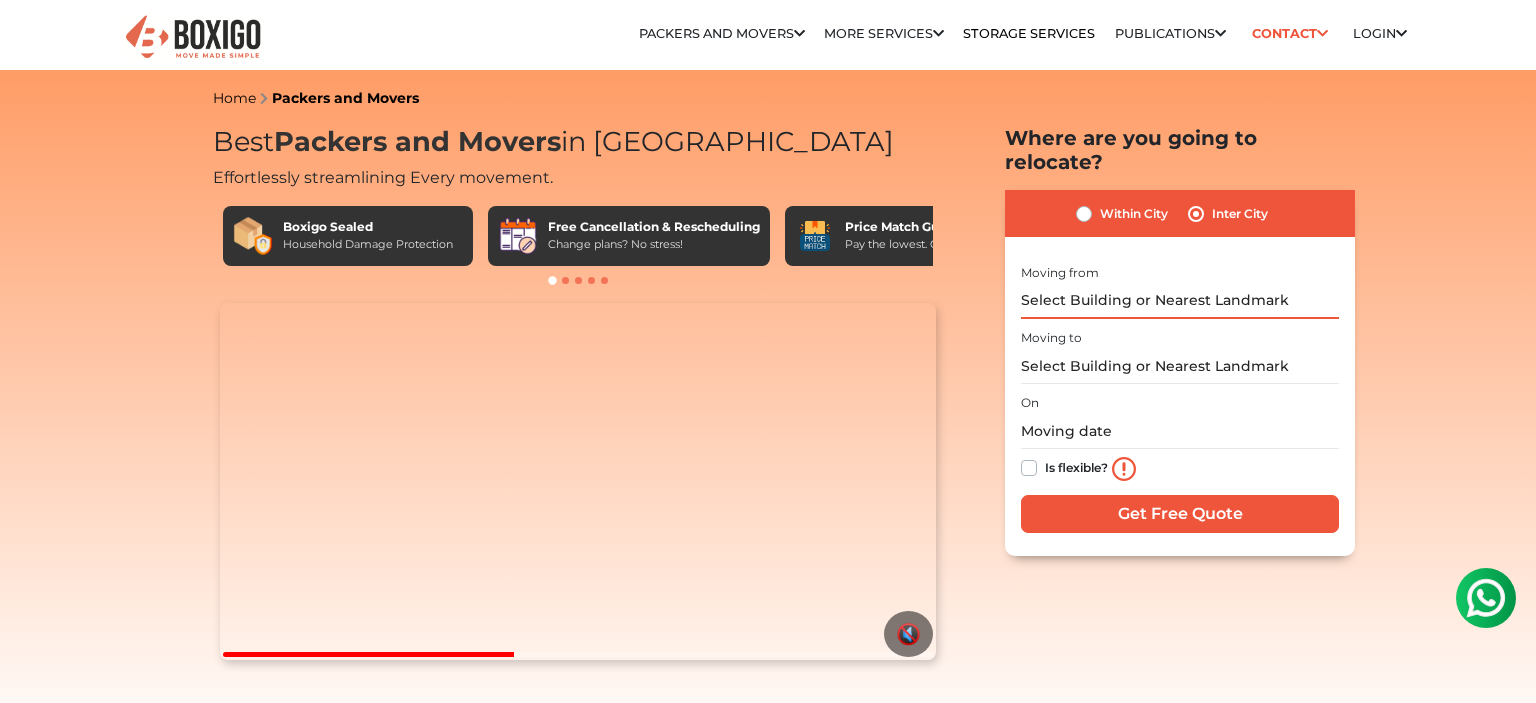 click at bounding box center (1180, 301) 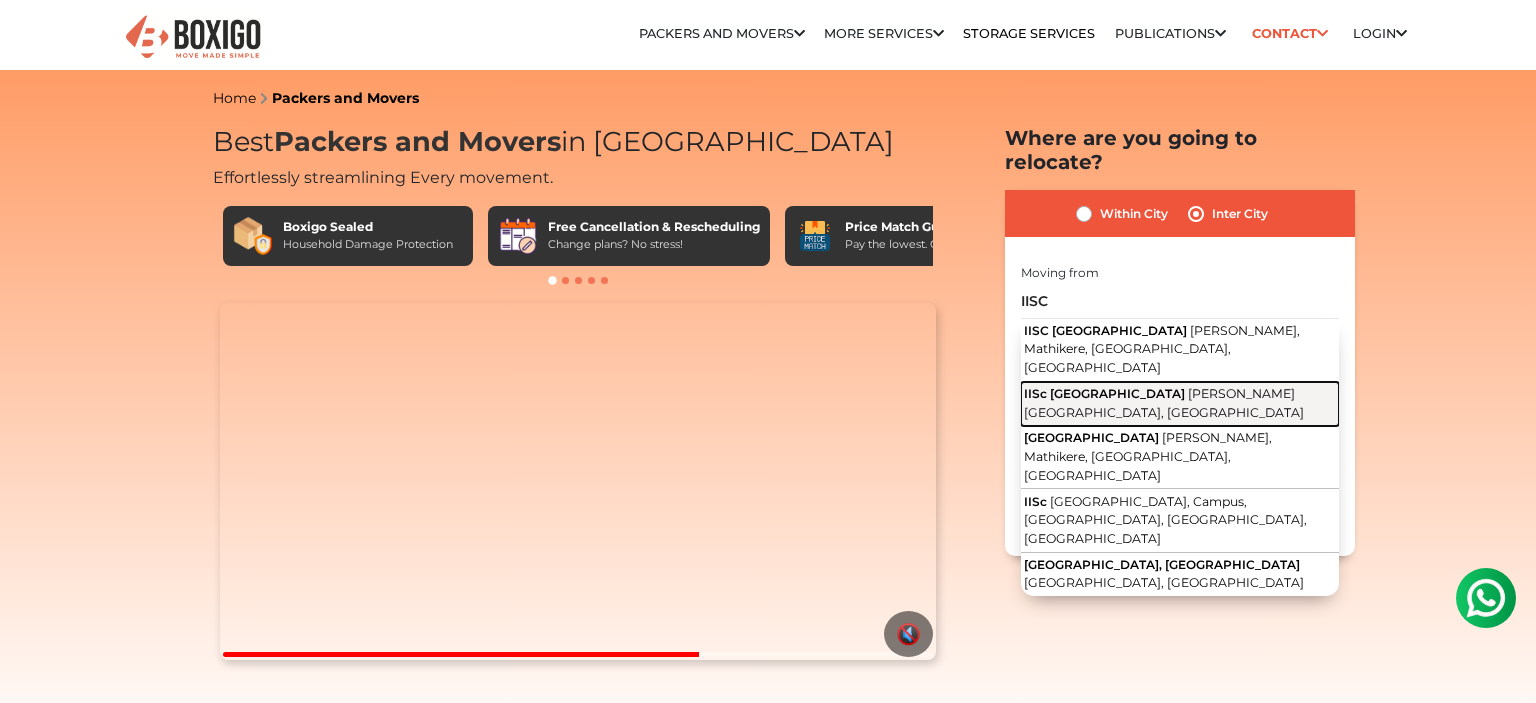 click on "IISc Bengaluru
CV Raman Road, Bengaluru, Karnataka" at bounding box center (1180, 404) 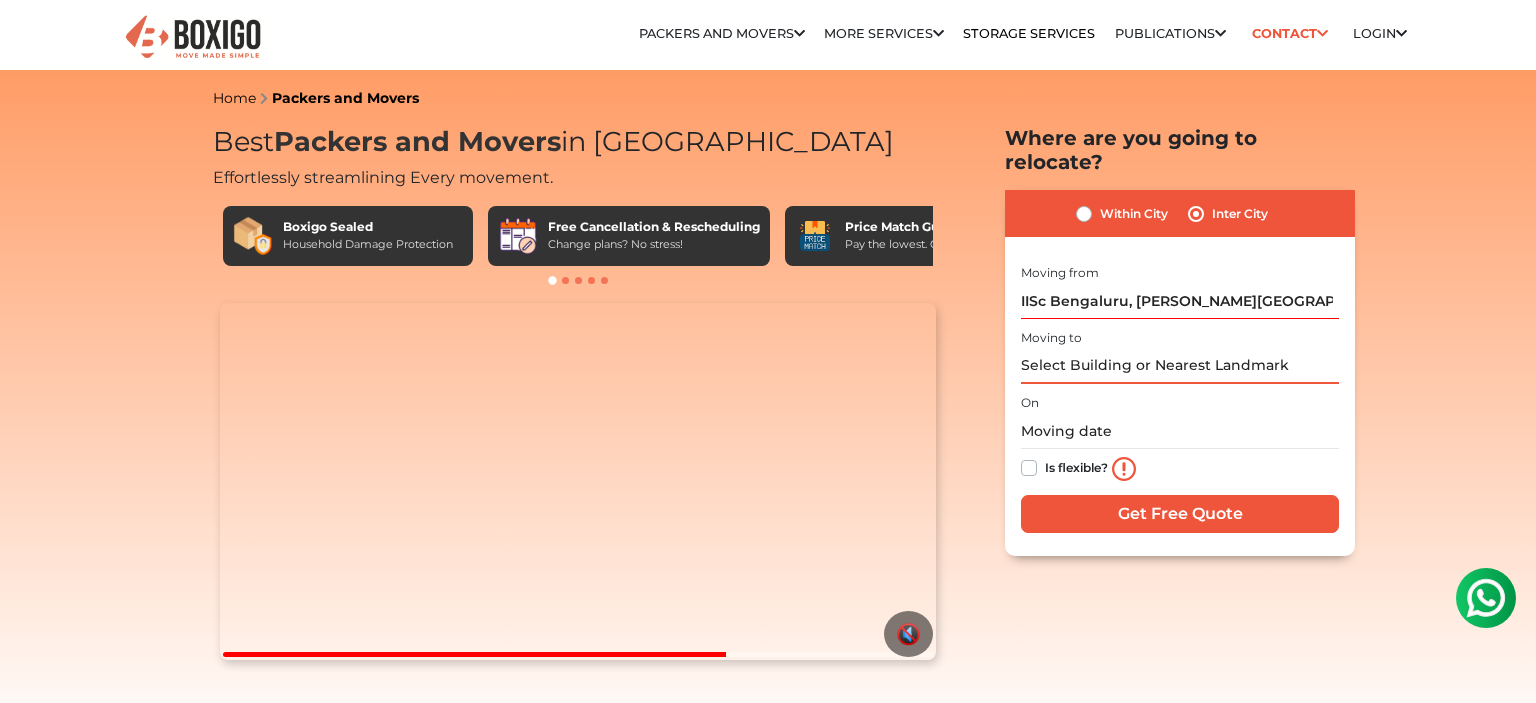 click at bounding box center [1180, 366] 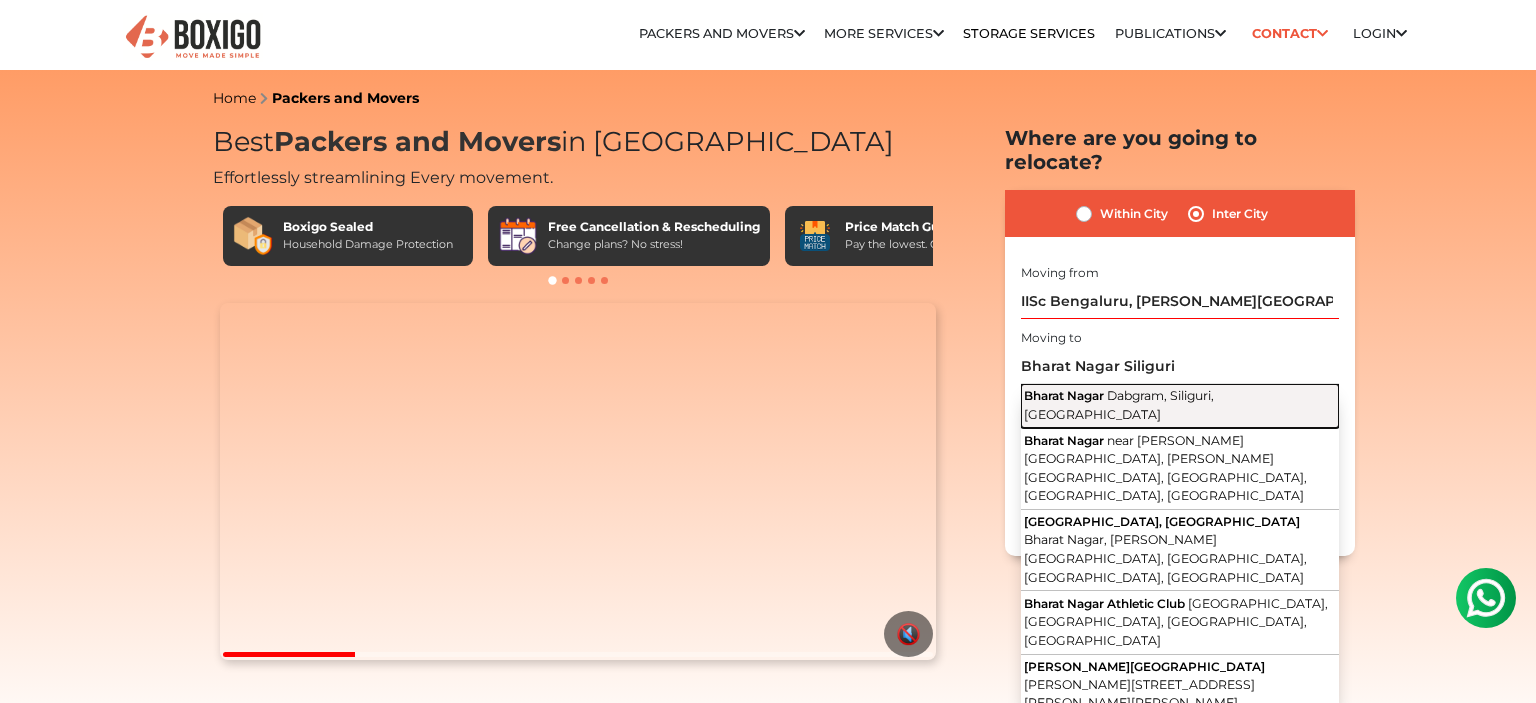 click on "Dabgram, Siliguri, West Bengal" at bounding box center (1119, 405) 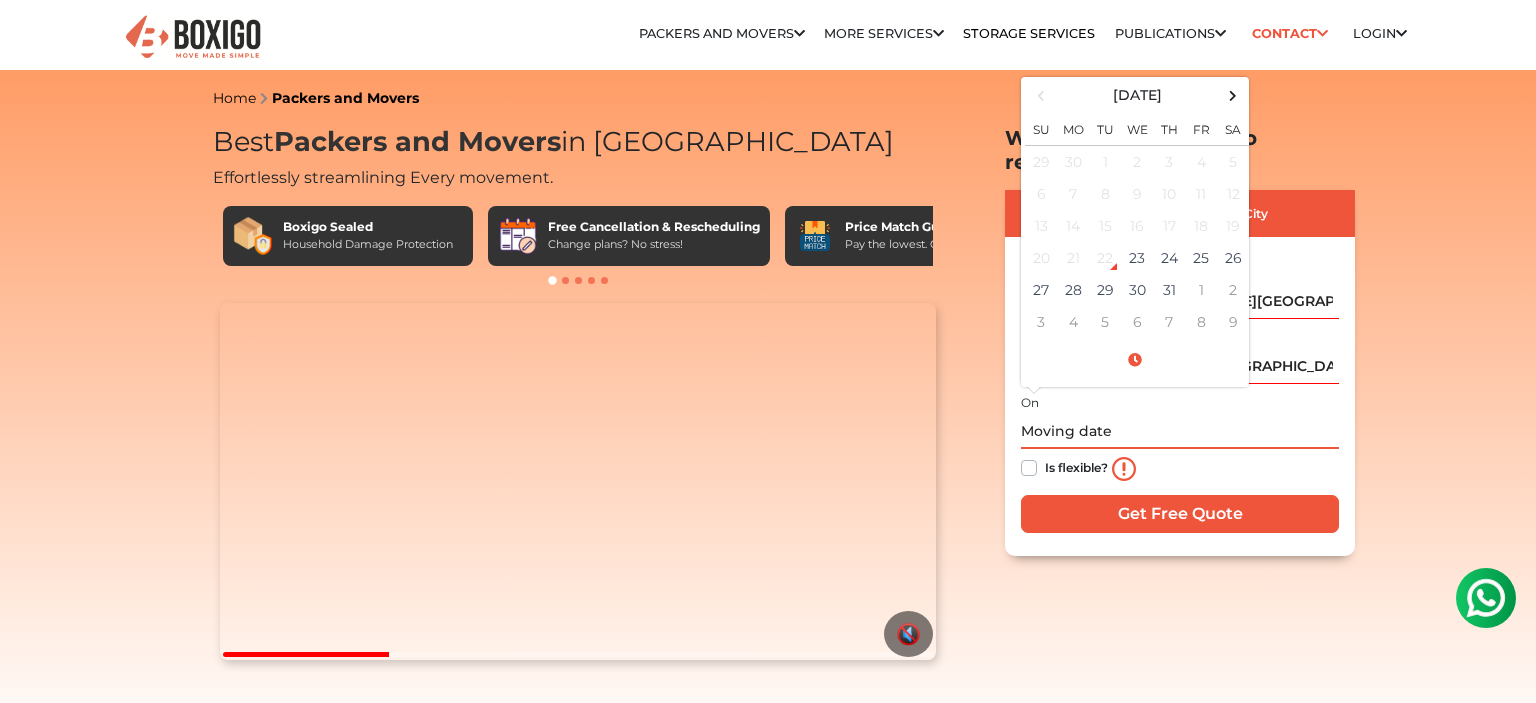 click at bounding box center [1180, 431] 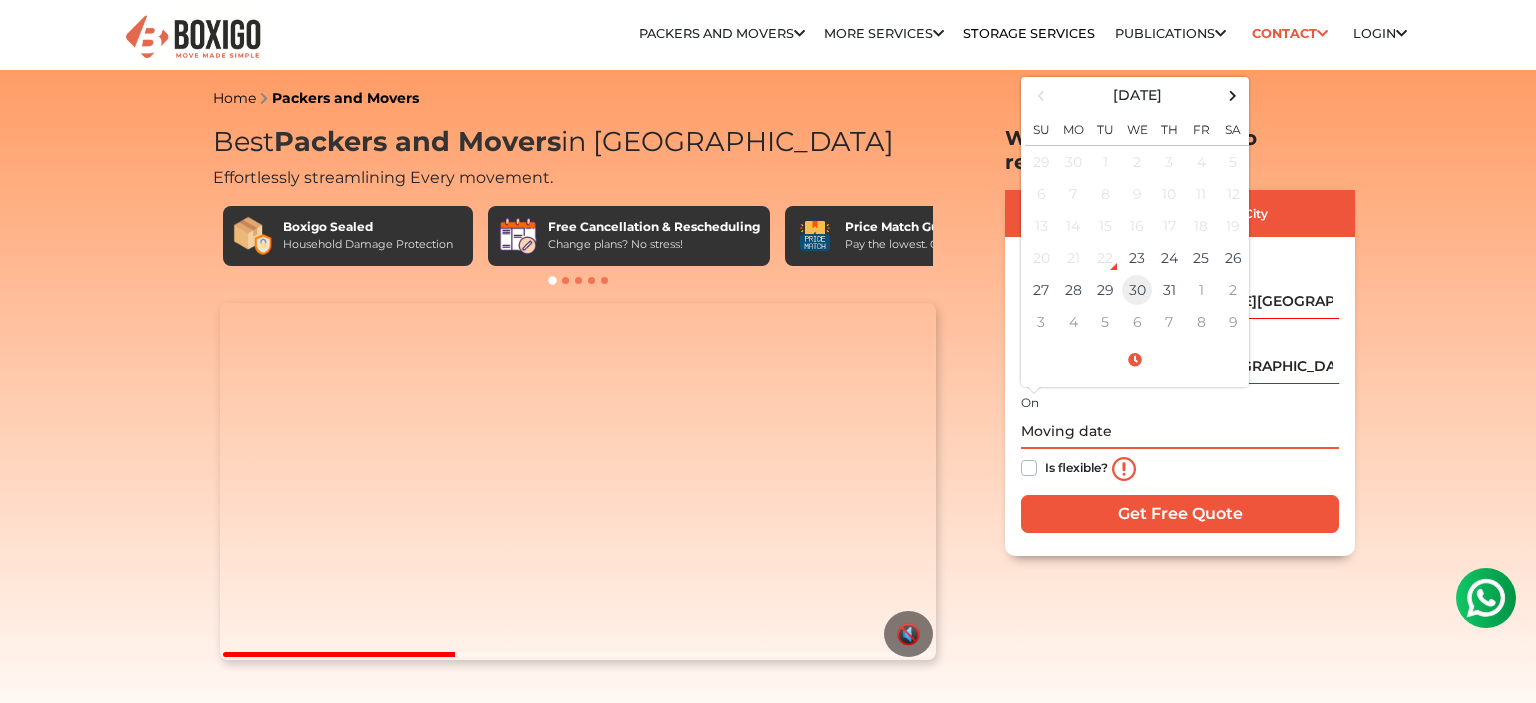 click on "30" at bounding box center (1137, 290) 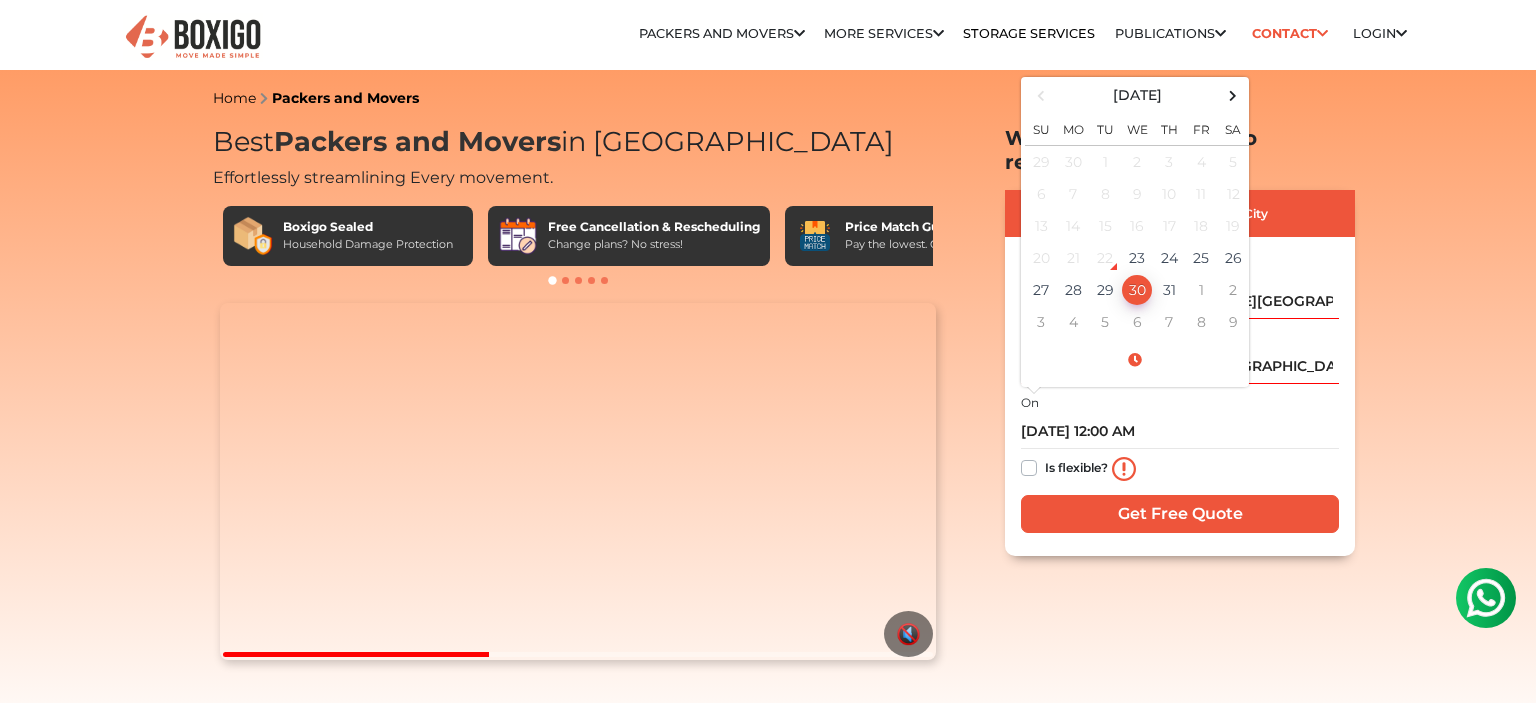 click on "Is flexible?" at bounding box center [1076, 466] 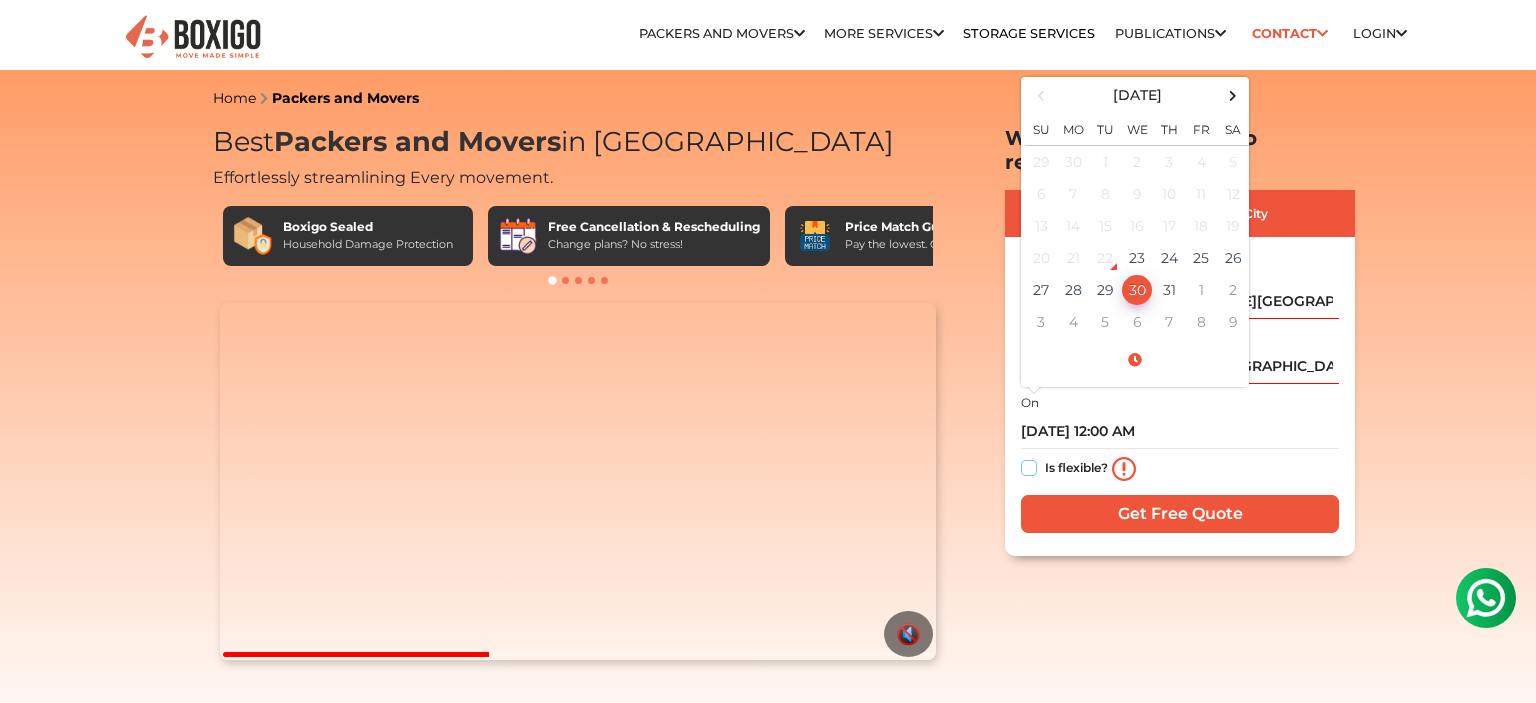 checkbox on "true" 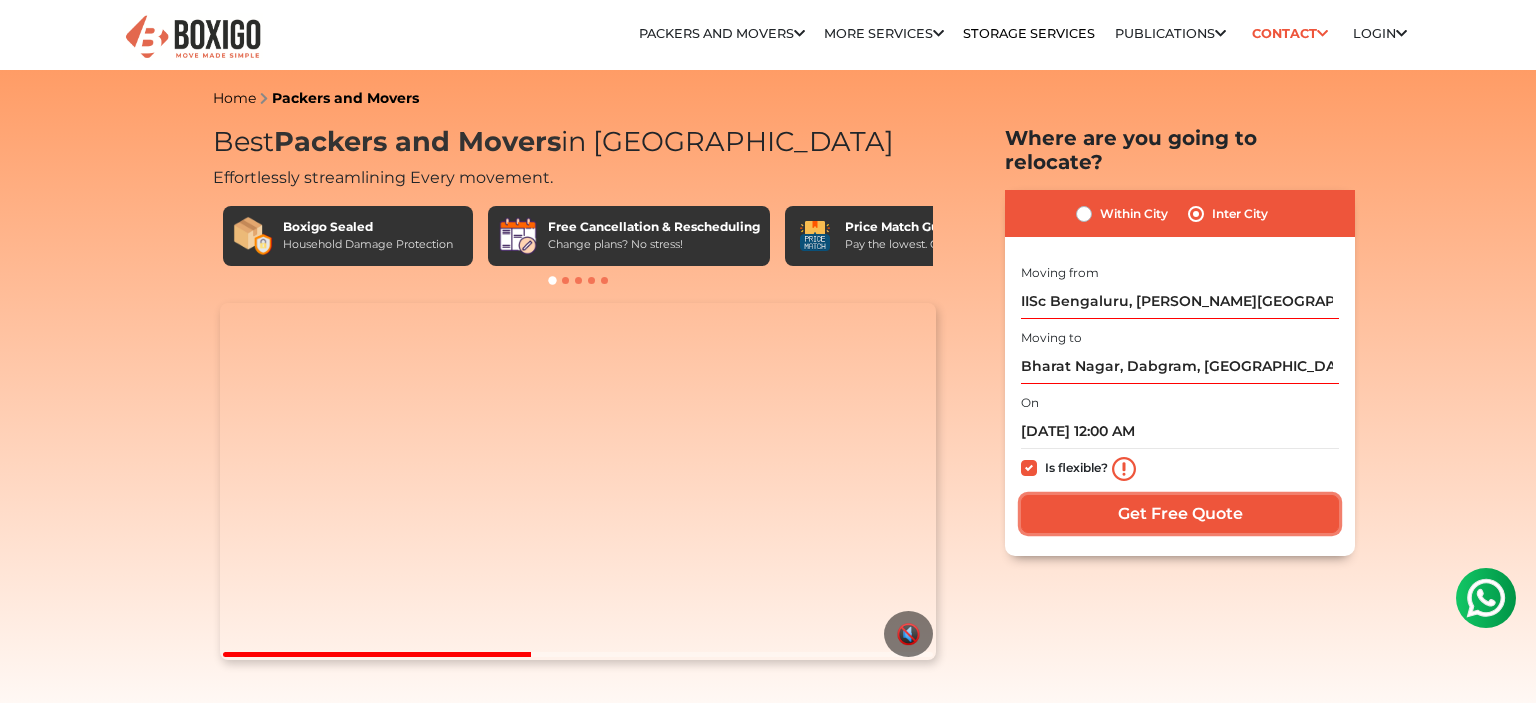 click on "Get Free Quote" at bounding box center (1180, 514) 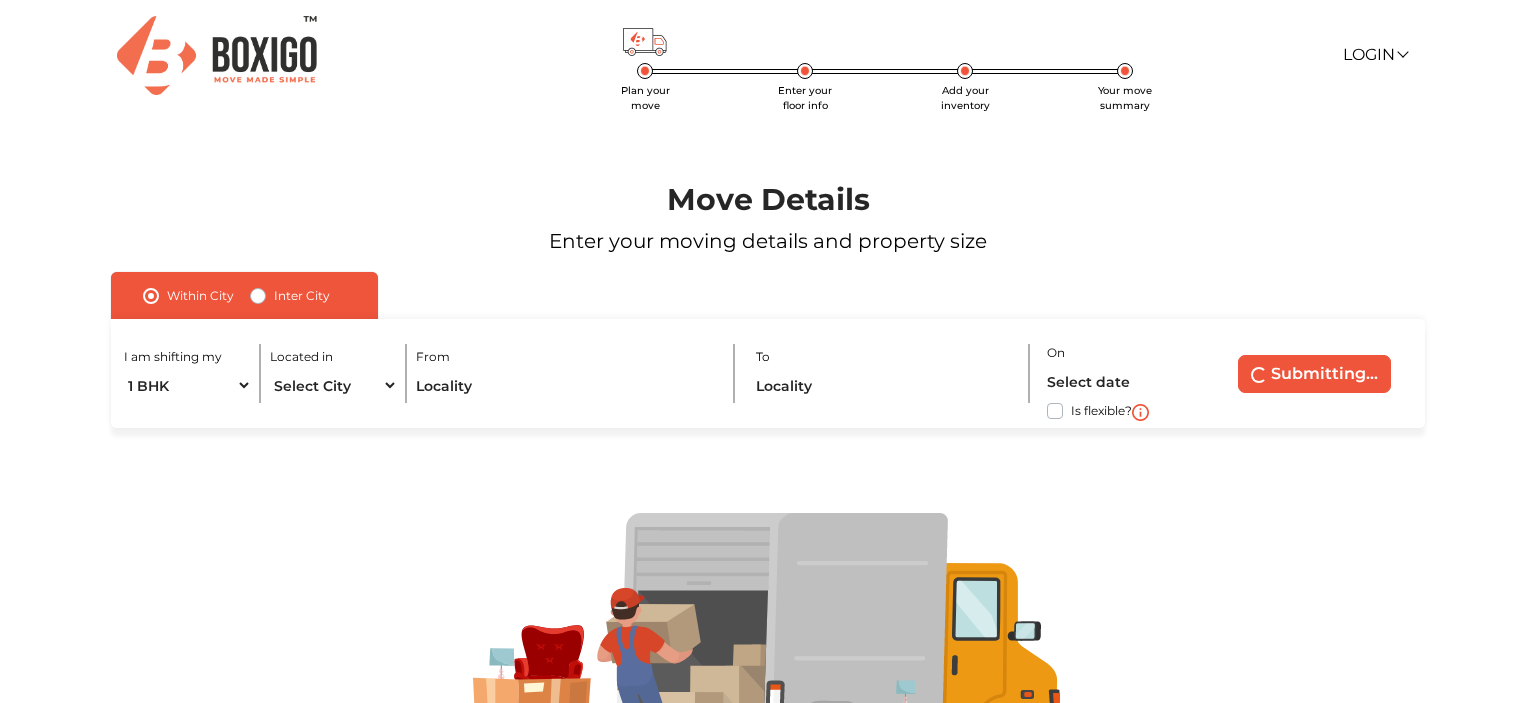 scroll, scrollTop: 0, scrollLeft: 0, axis: both 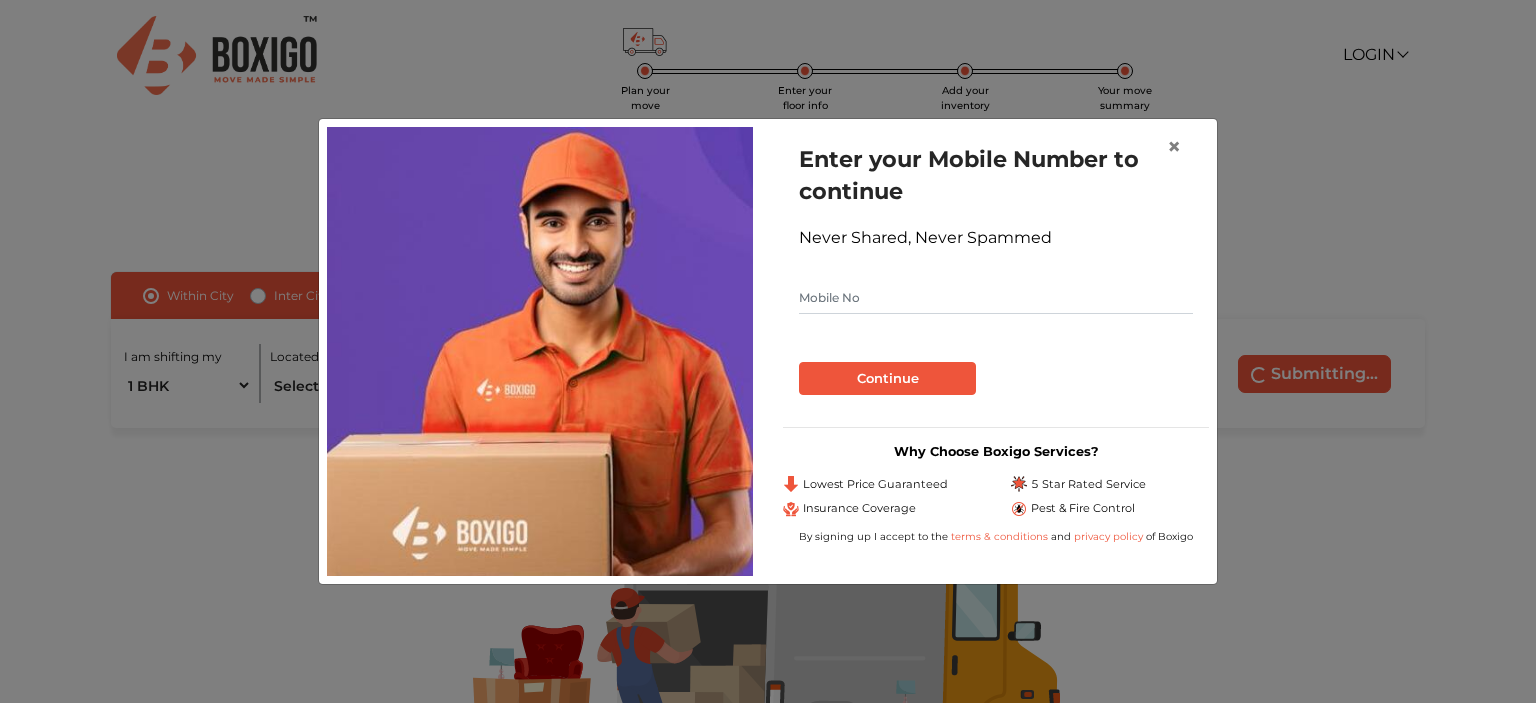 click at bounding box center (996, 298) 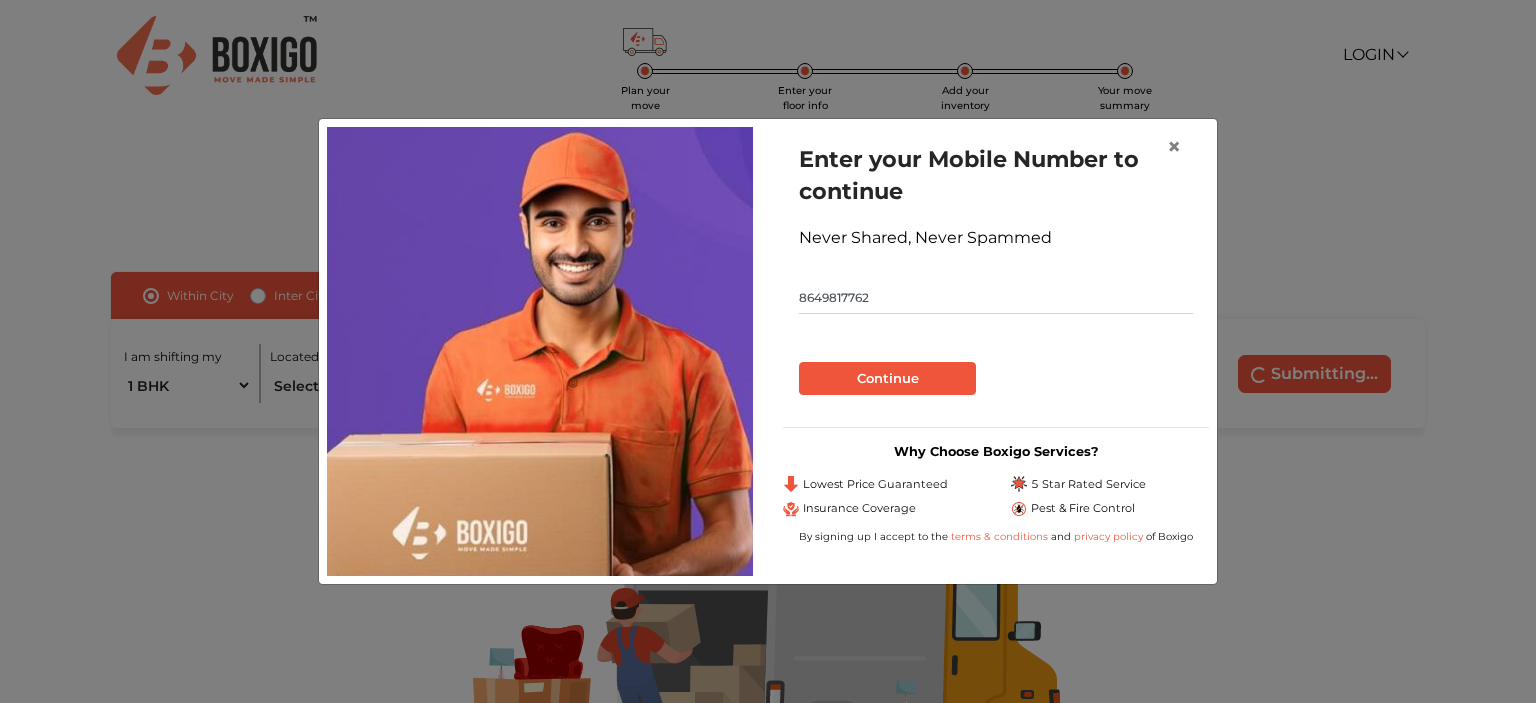 type on "8649817762" 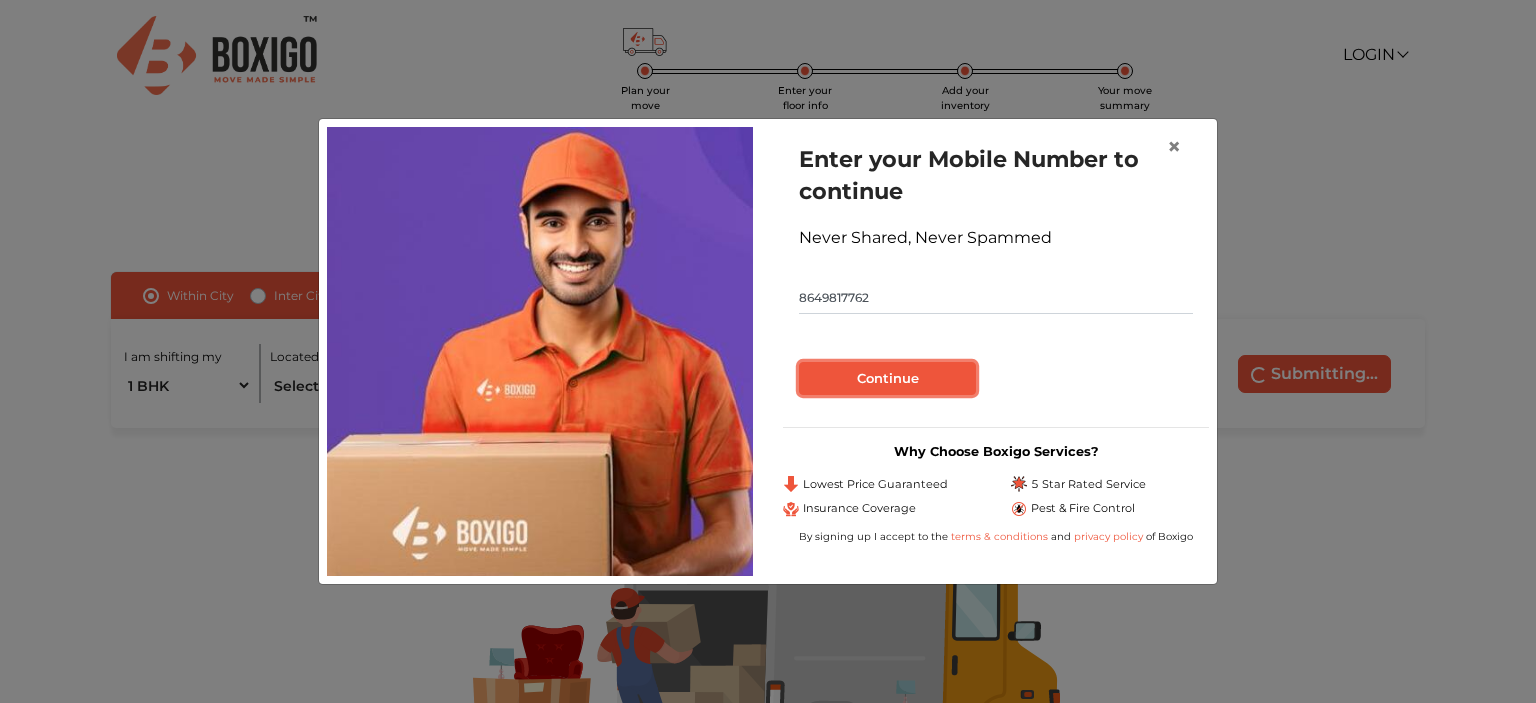 click on "Continue" at bounding box center [887, 379] 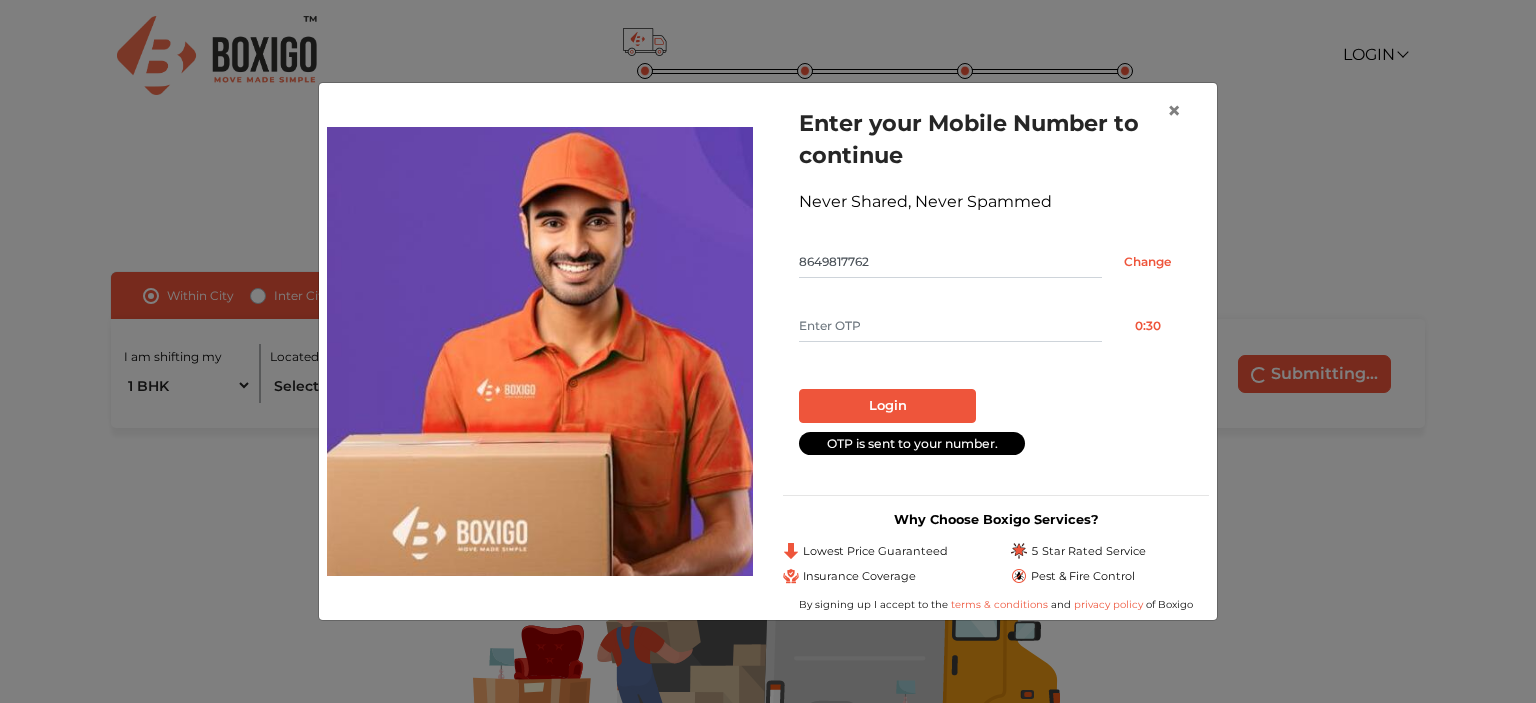 click at bounding box center [950, 326] 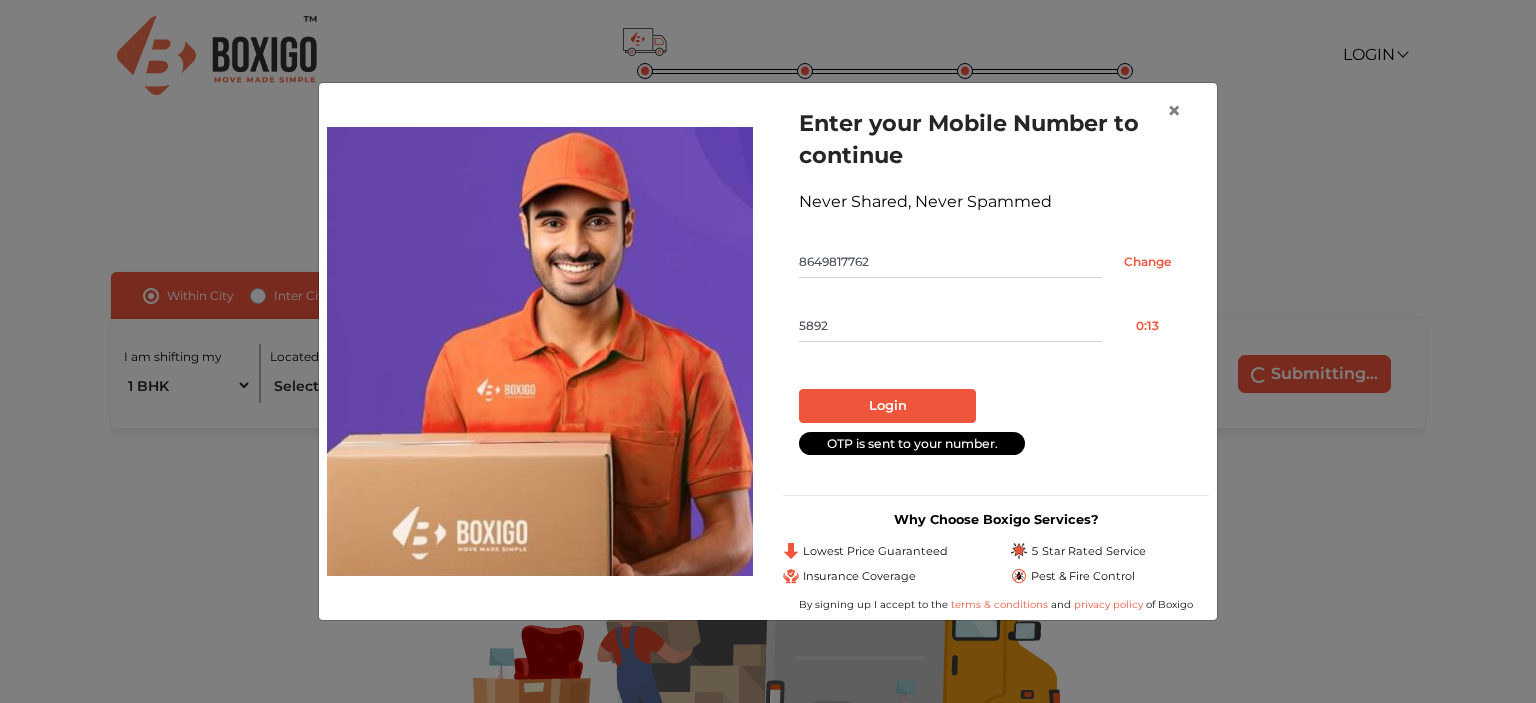 type on "5892" 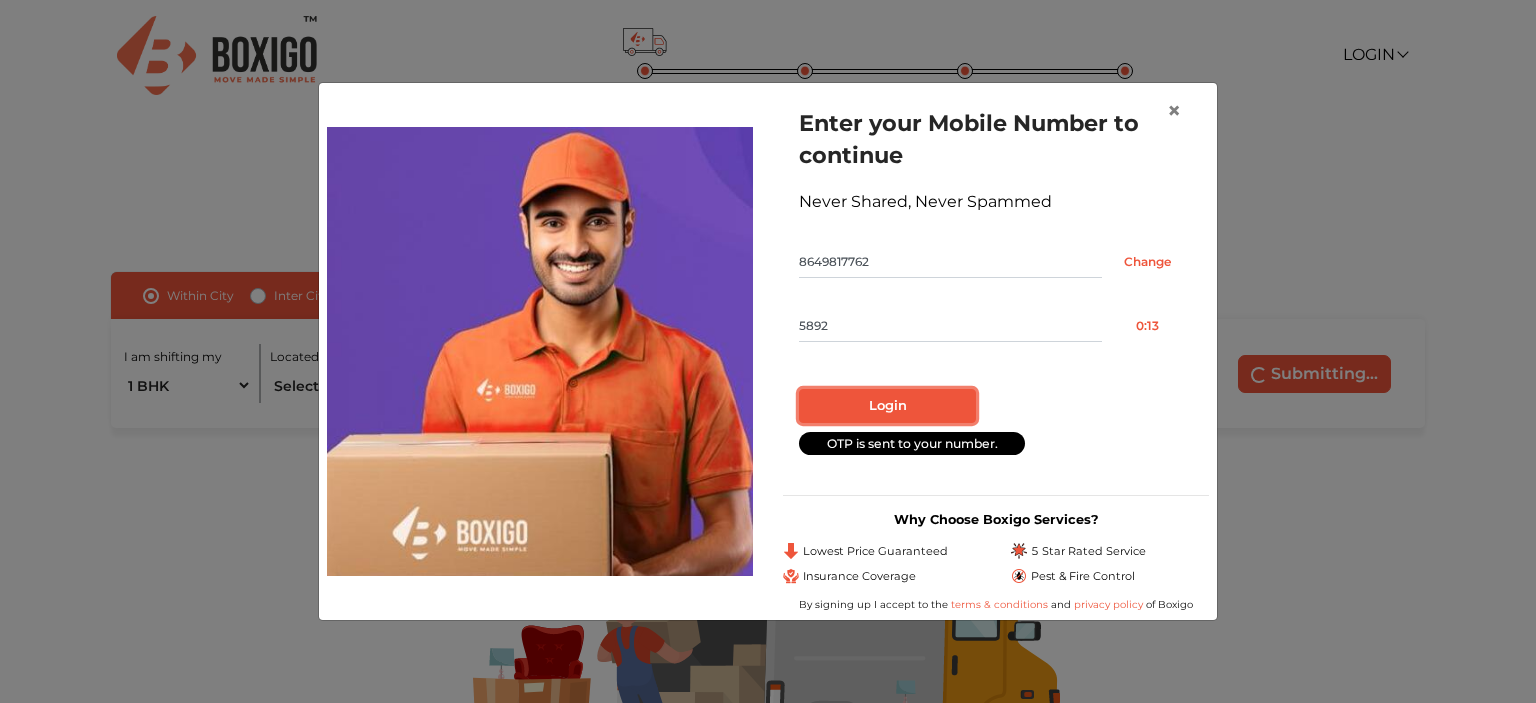 click on "Login" at bounding box center (887, 406) 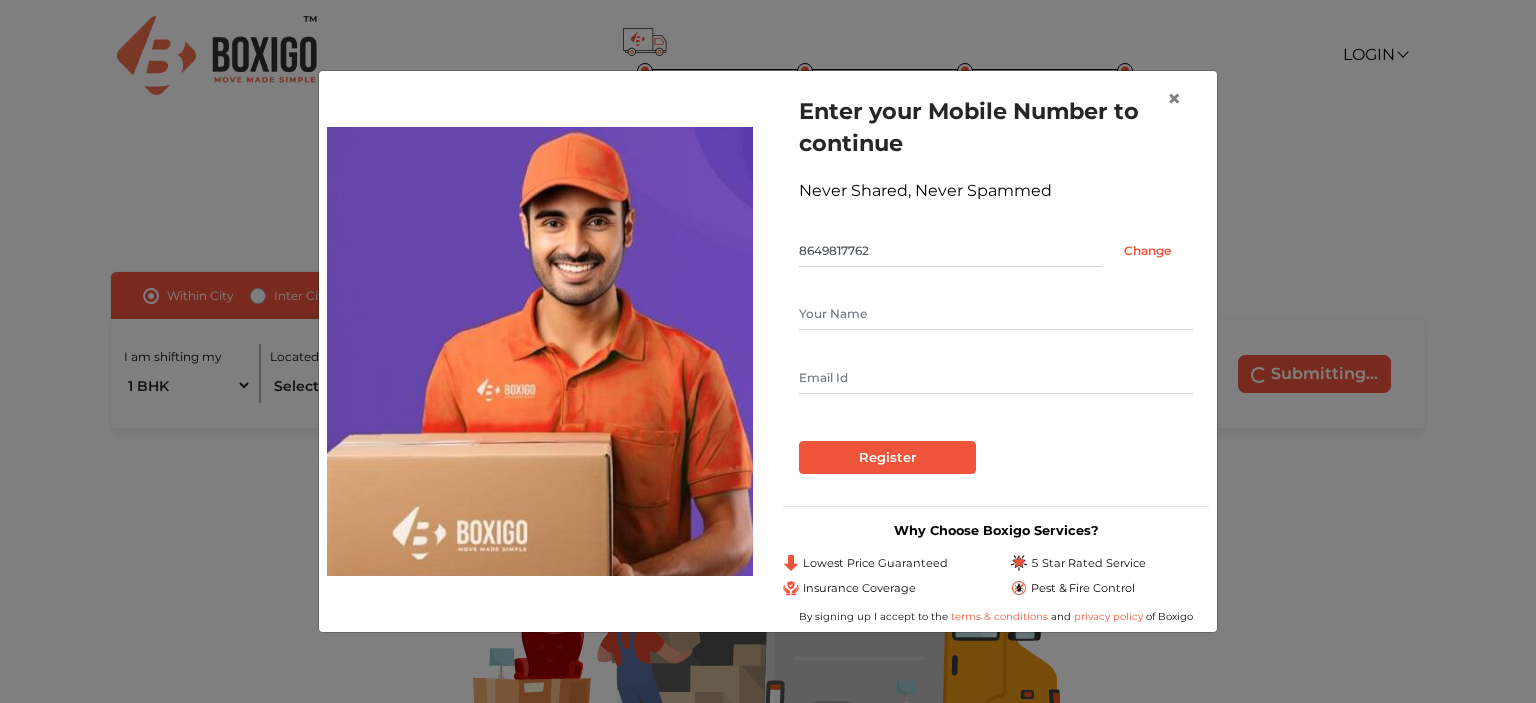 click at bounding box center (996, 314) 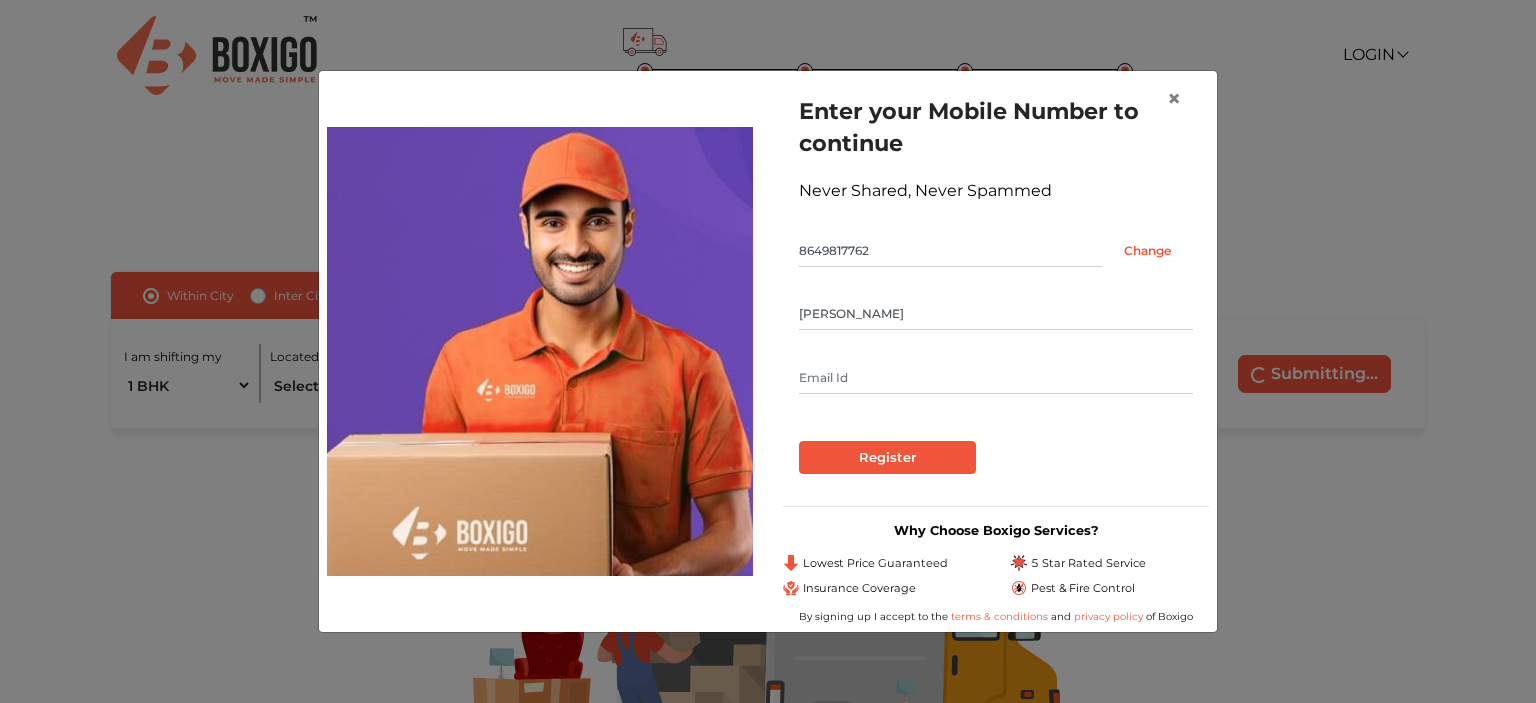 type on "Soumyadeep" 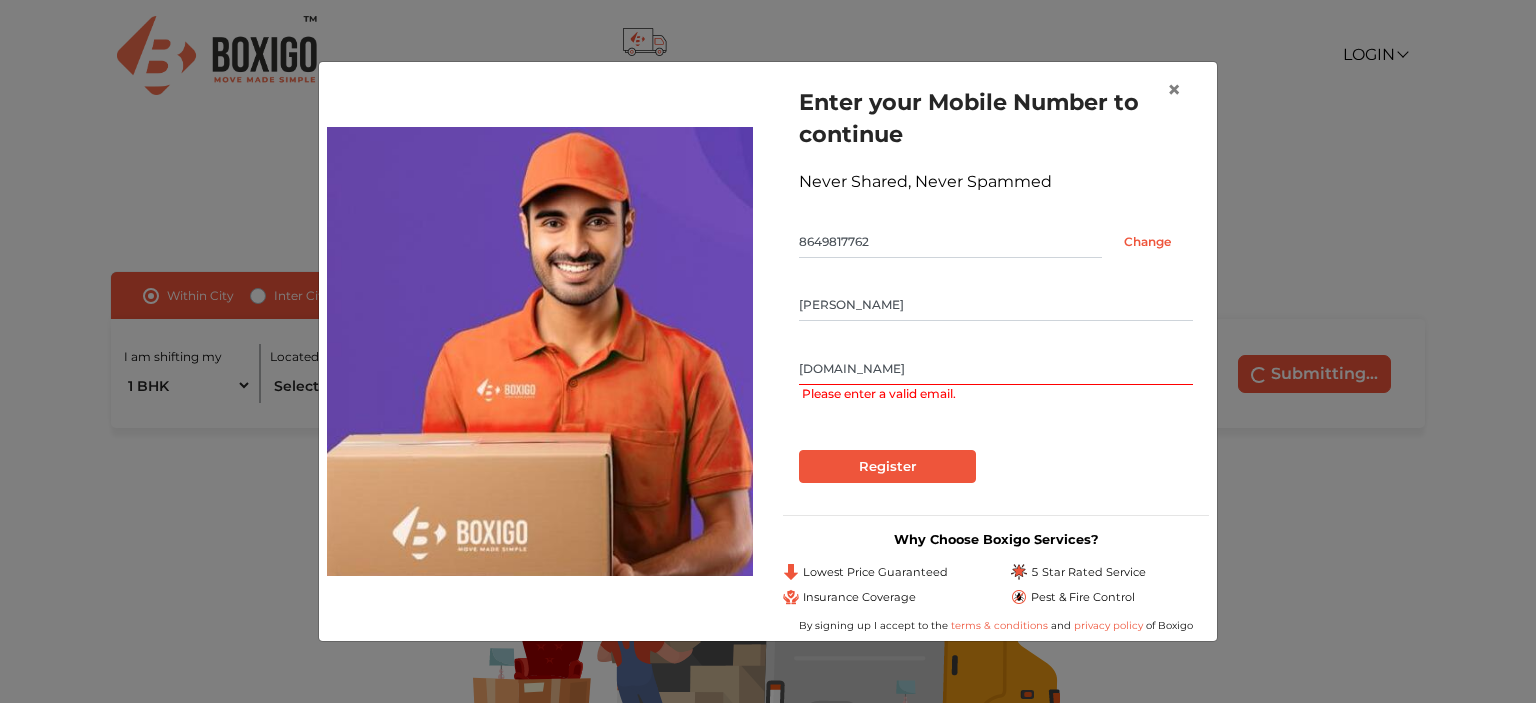 click on "salzorwebb2gmail.com" at bounding box center [996, 369] 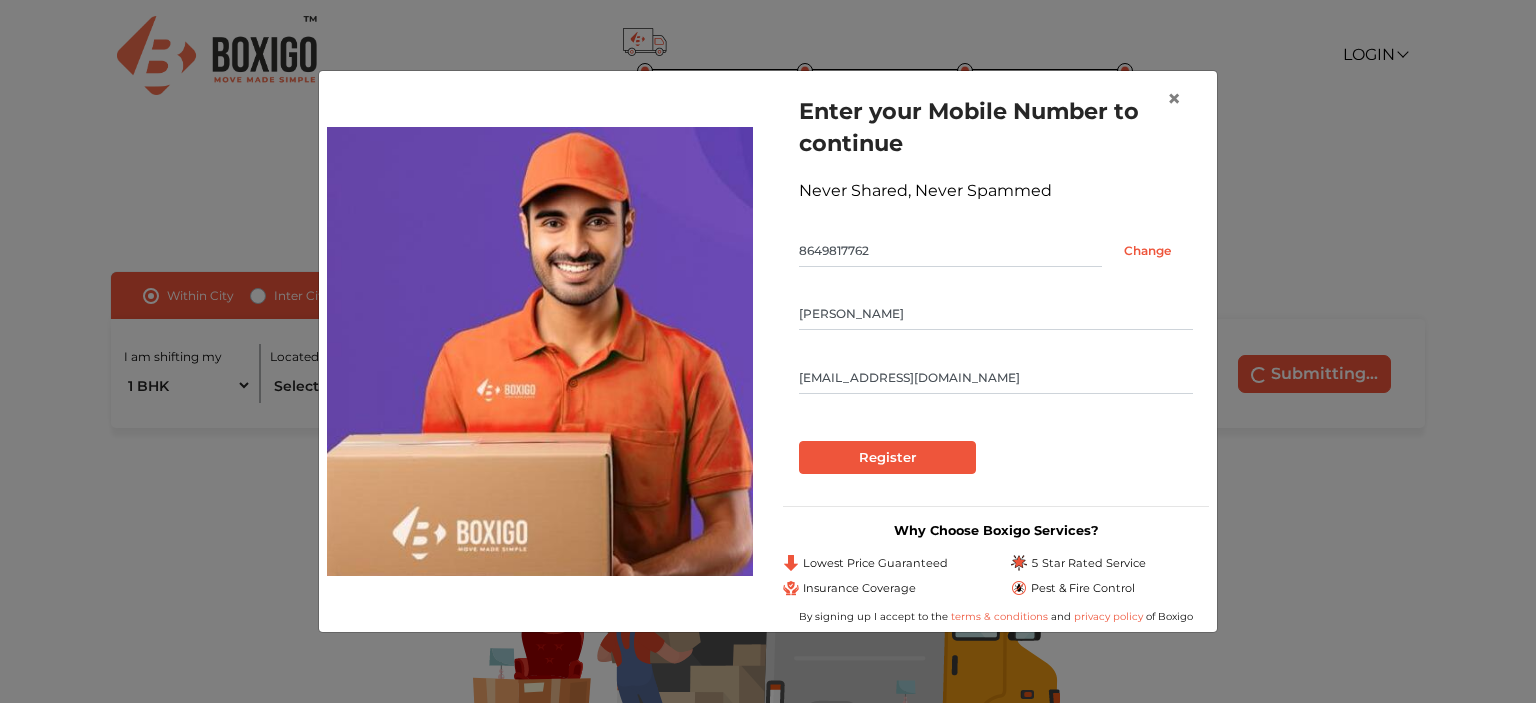 type on "salzorwebb@gmail.com" 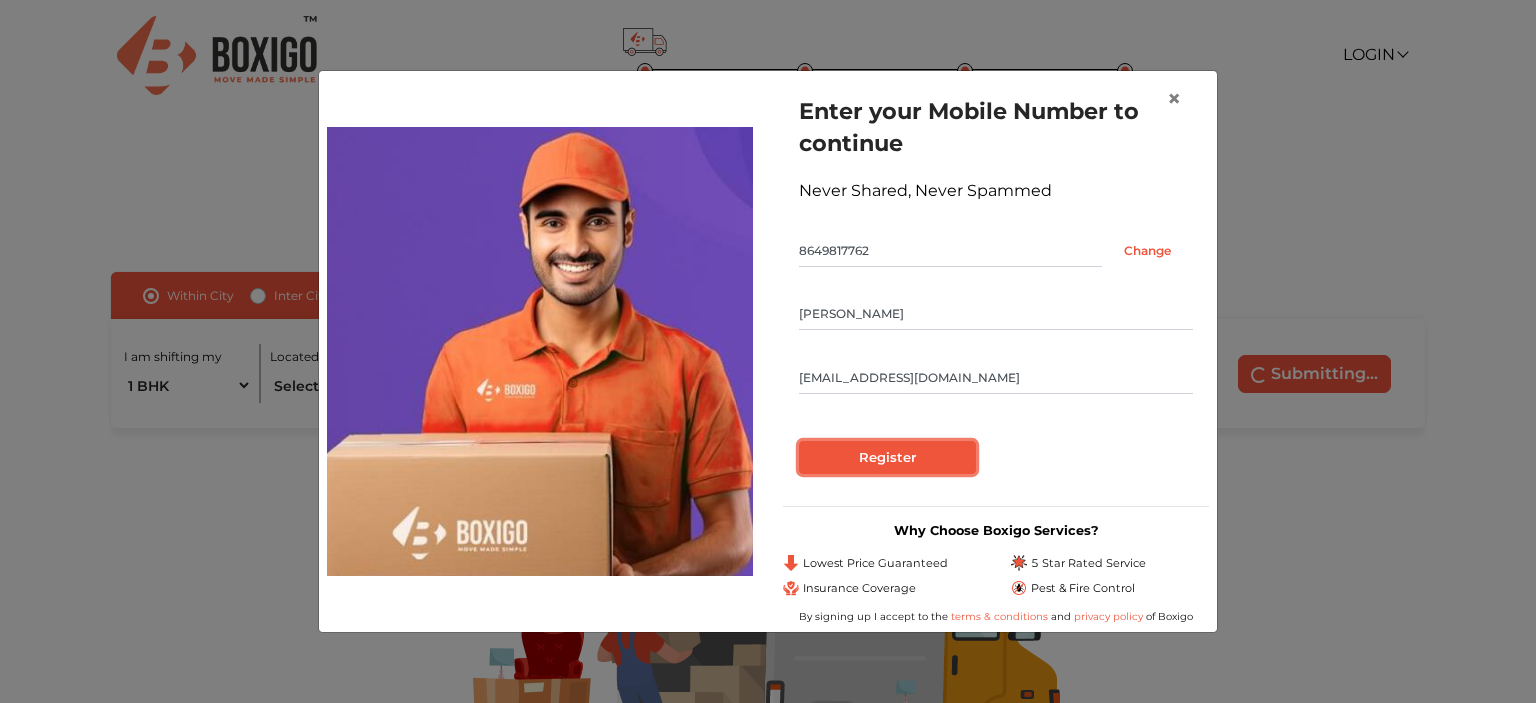click on "Register" at bounding box center (887, 458) 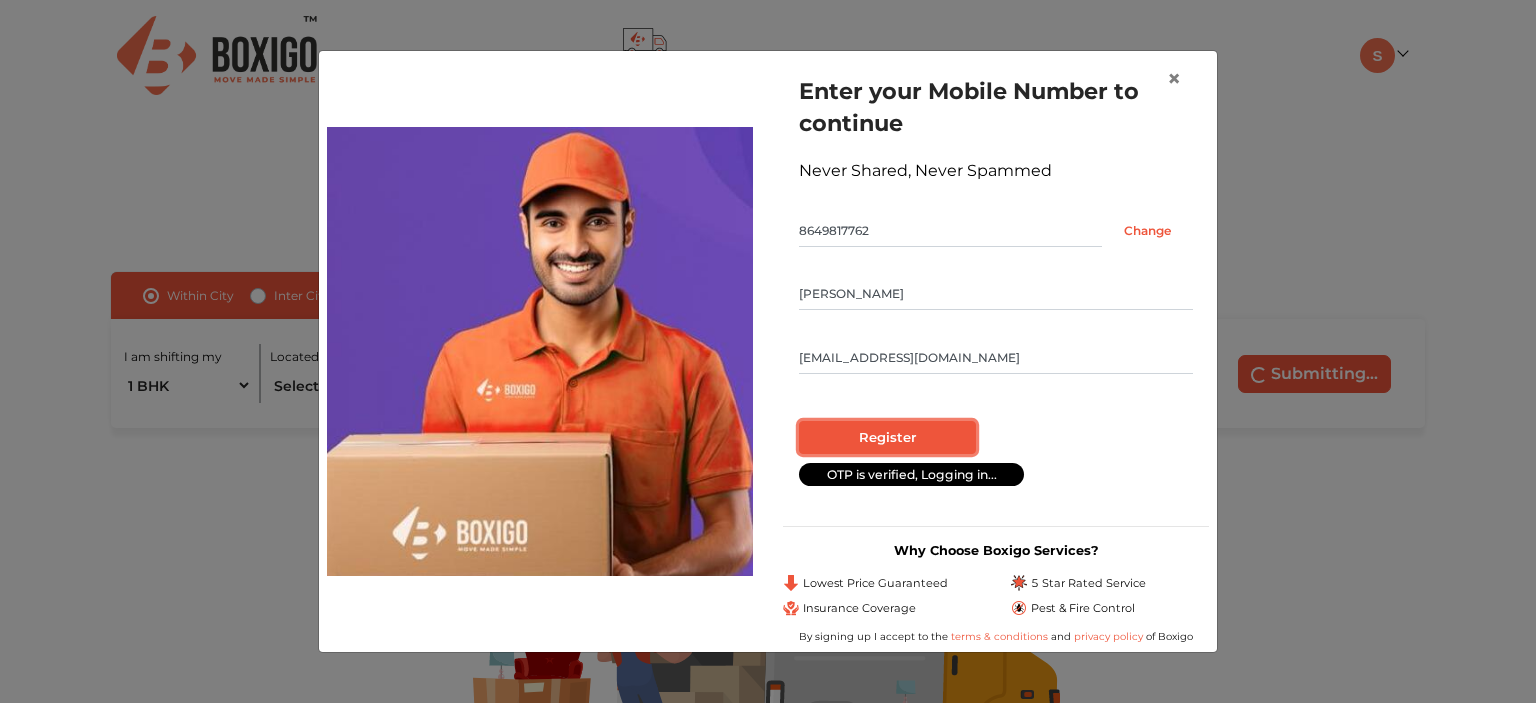 radio on "false" 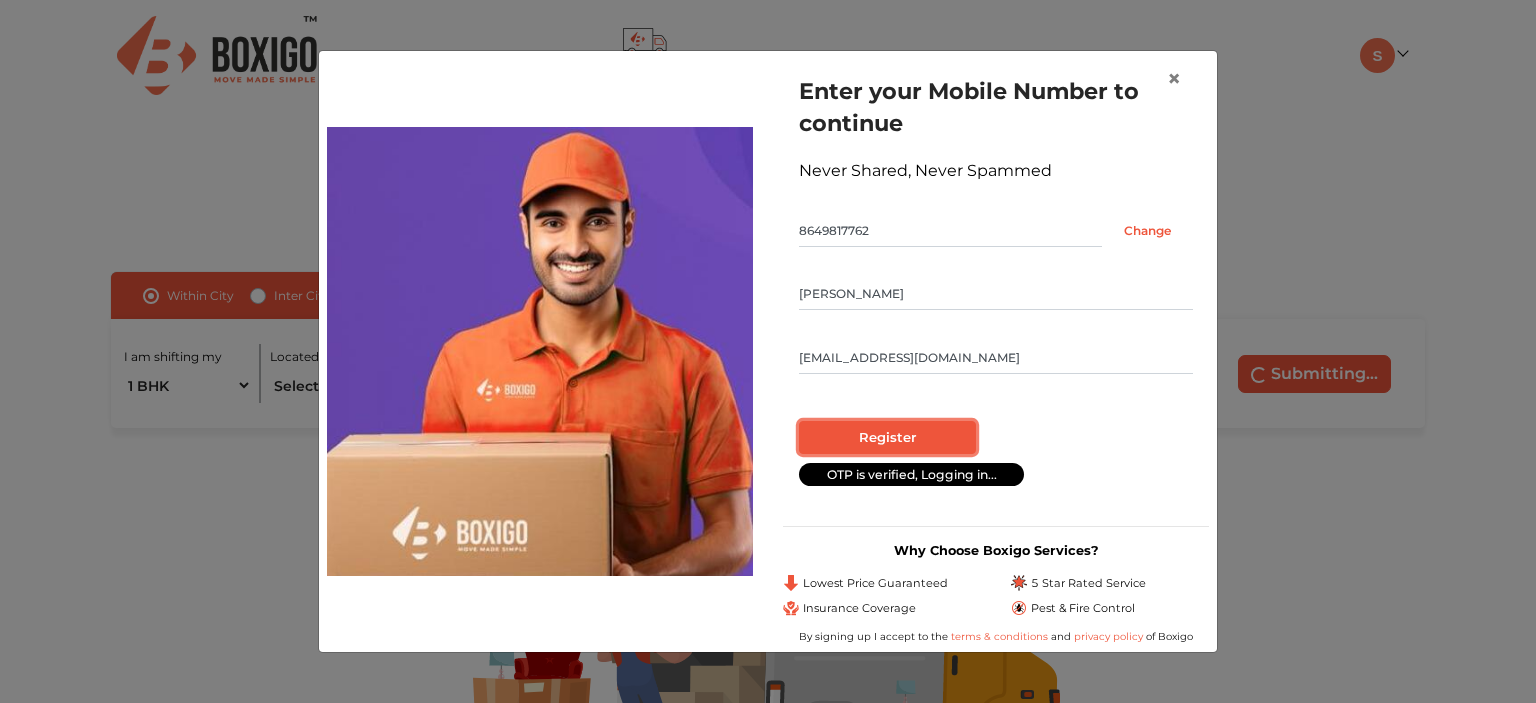 radio on "true" 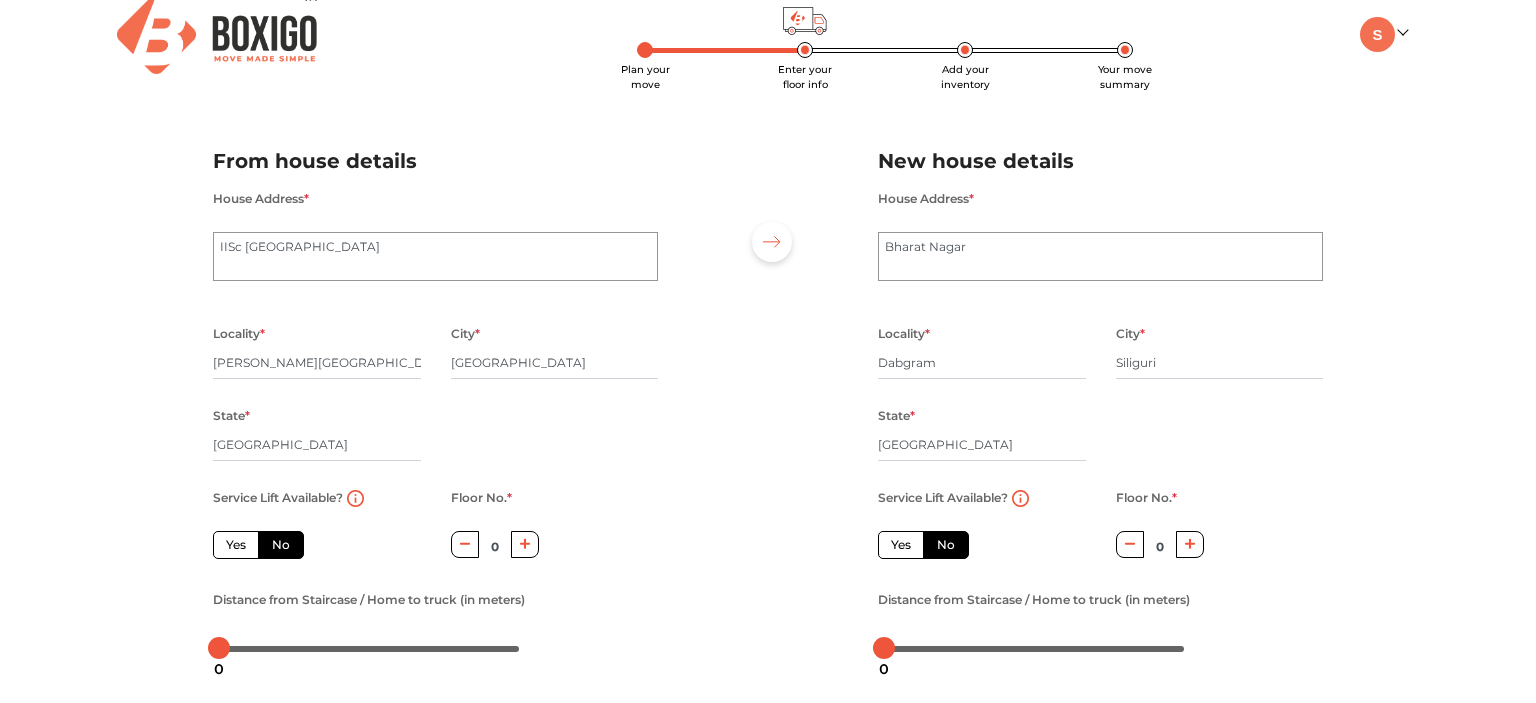 scroll, scrollTop: 244, scrollLeft: 0, axis: vertical 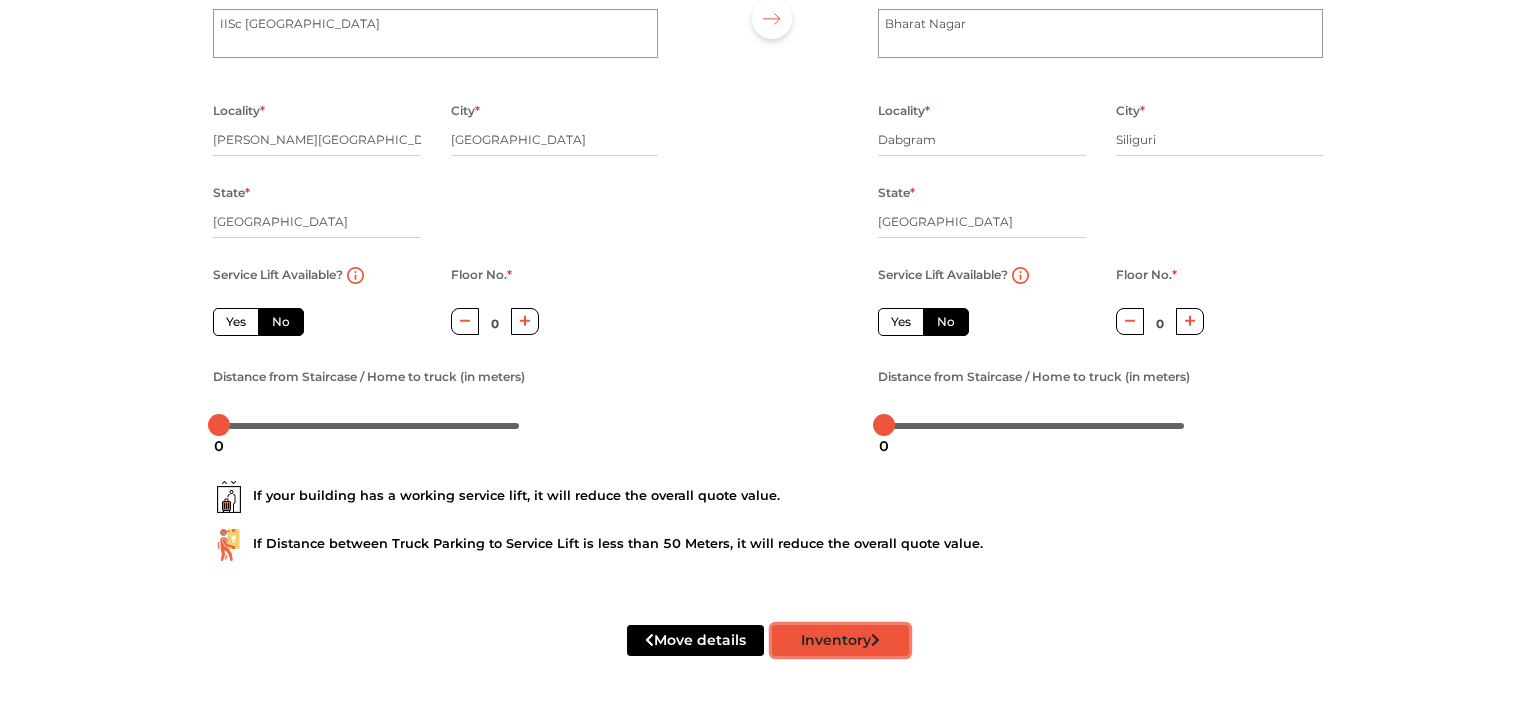 click on "Inventory" at bounding box center (840, 640) 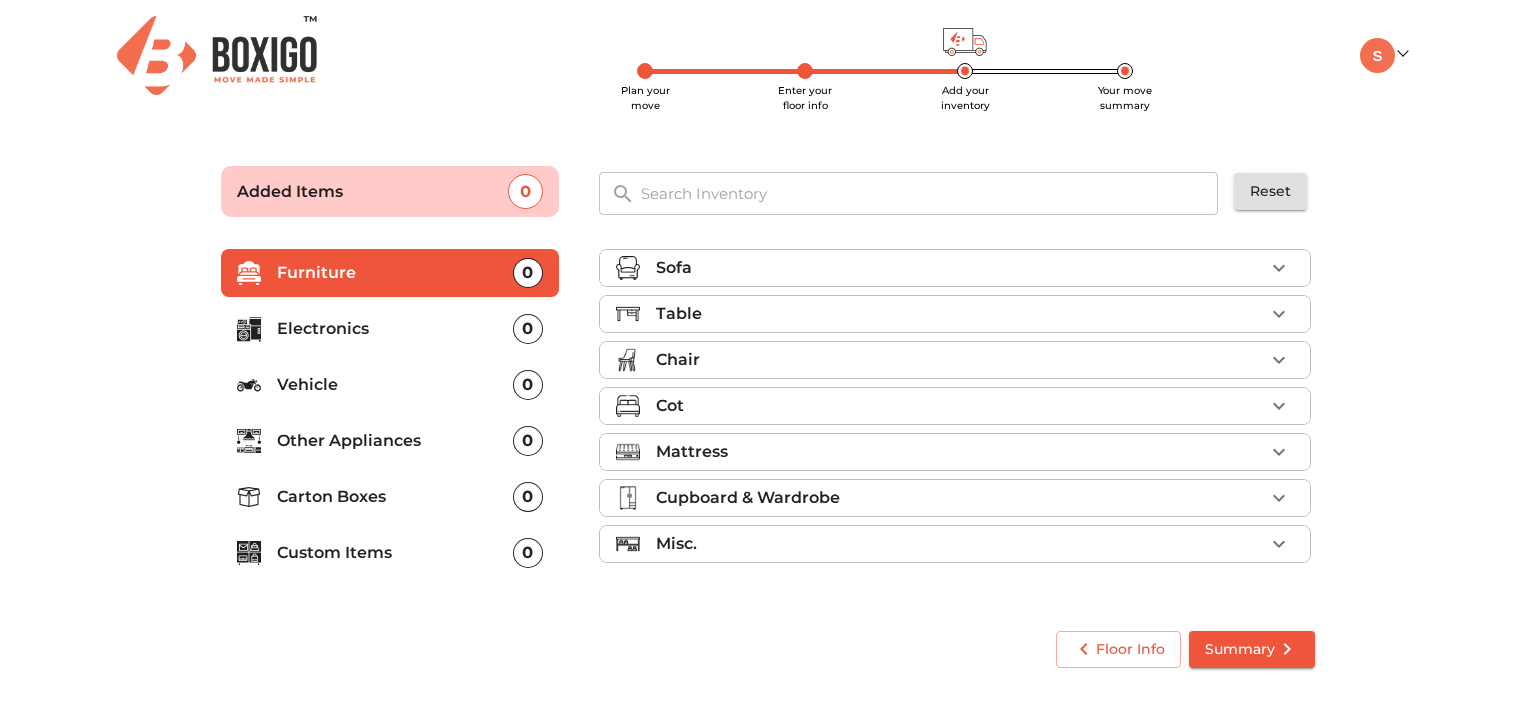 click on "Mattress" at bounding box center [692, 452] 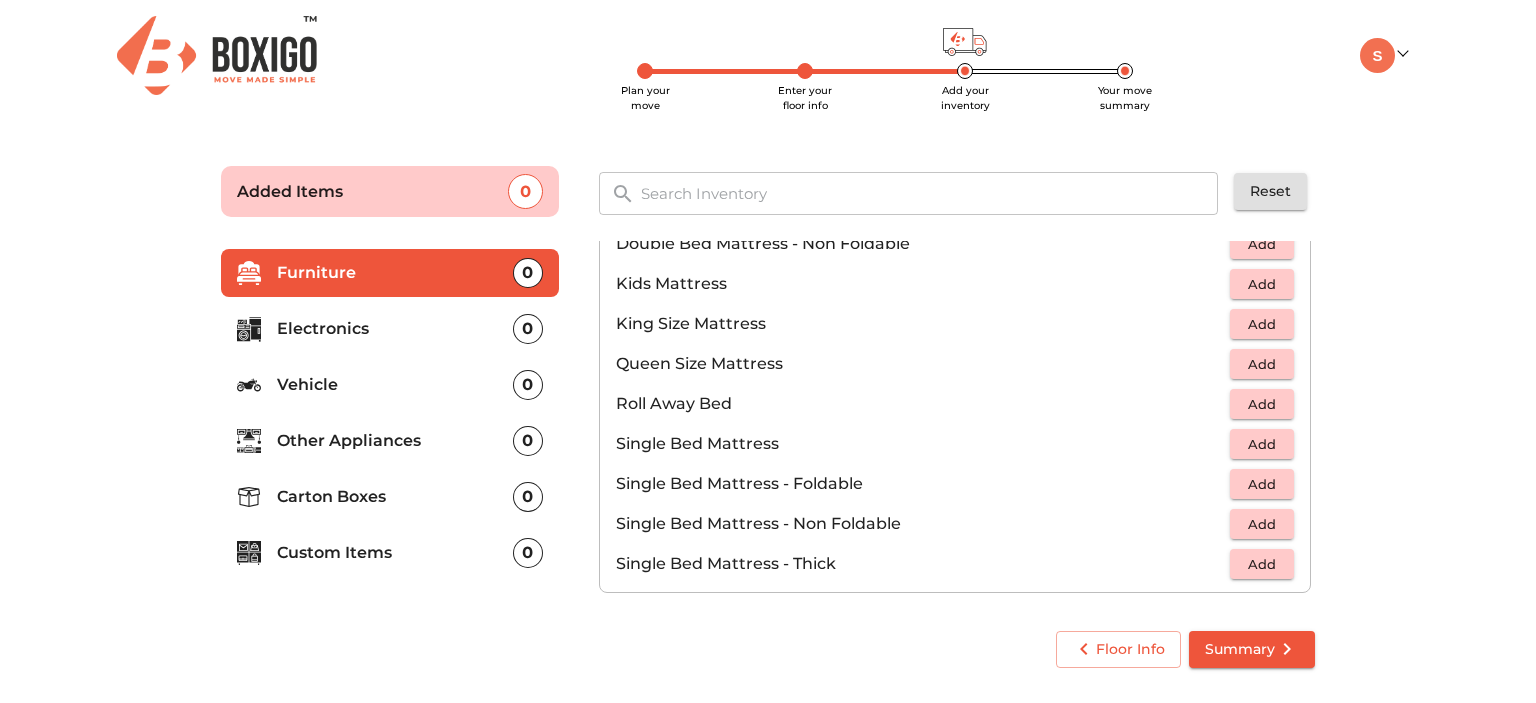 scroll, scrollTop: 346, scrollLeft: 0, axis: vertical 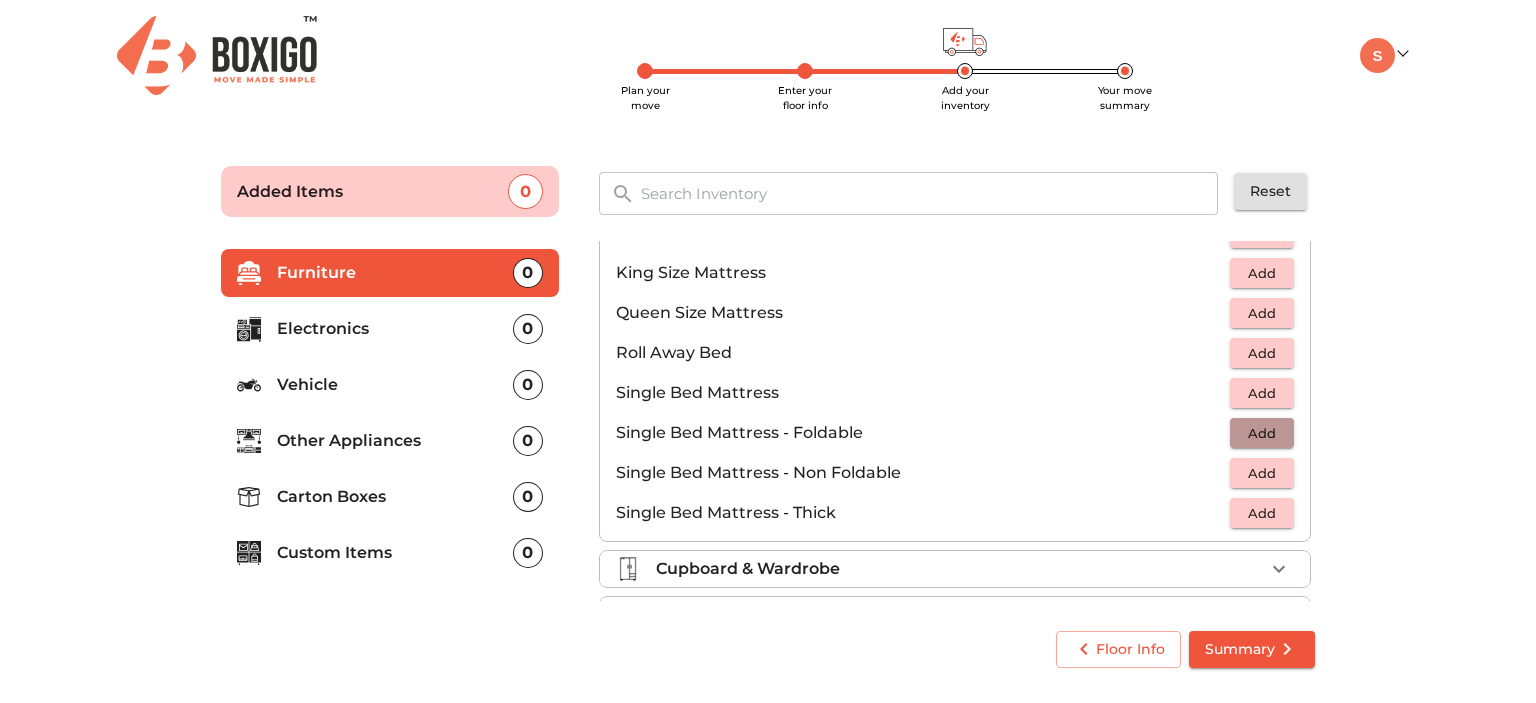 click on "Add" at bounding box center (1262, 433) 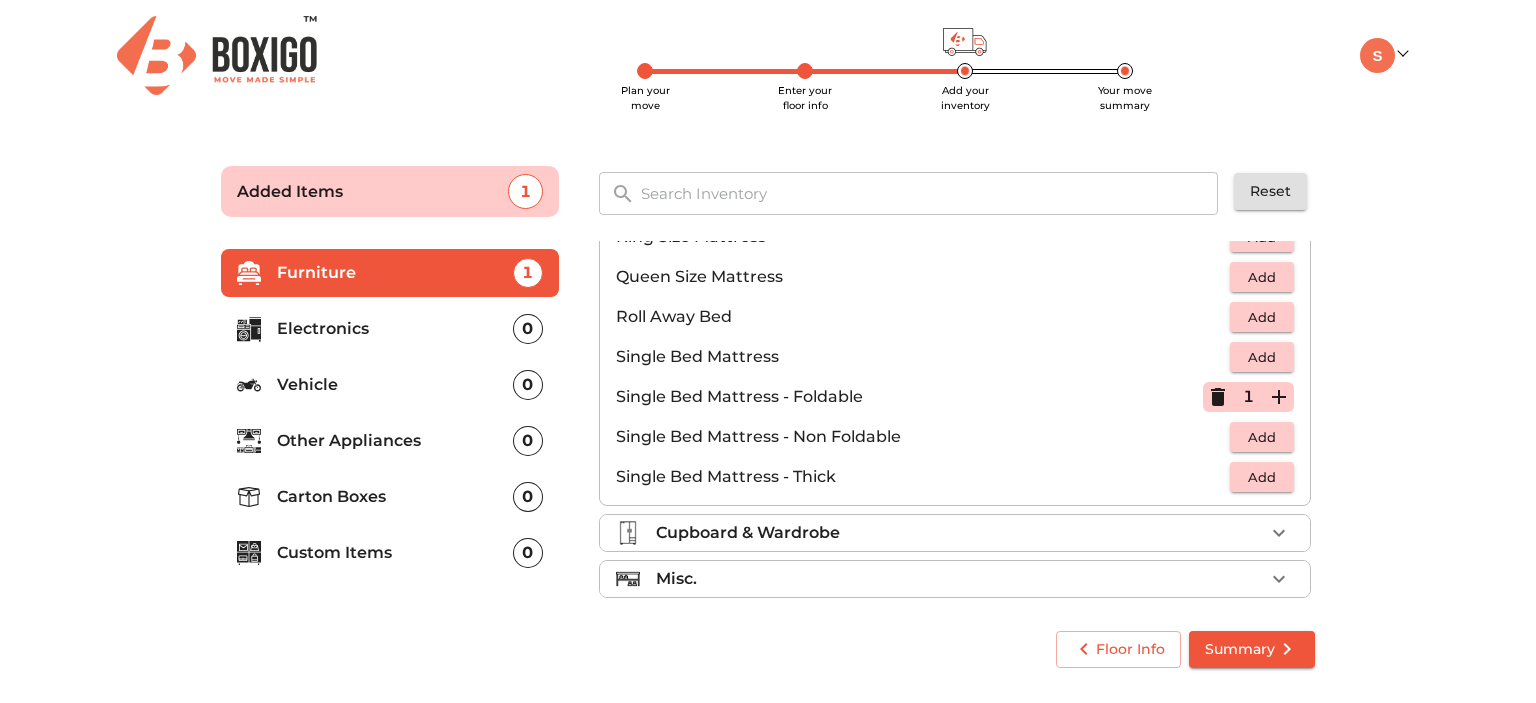 scroll, scrollTop: 392, scrollLeft: 0, axis: vertical 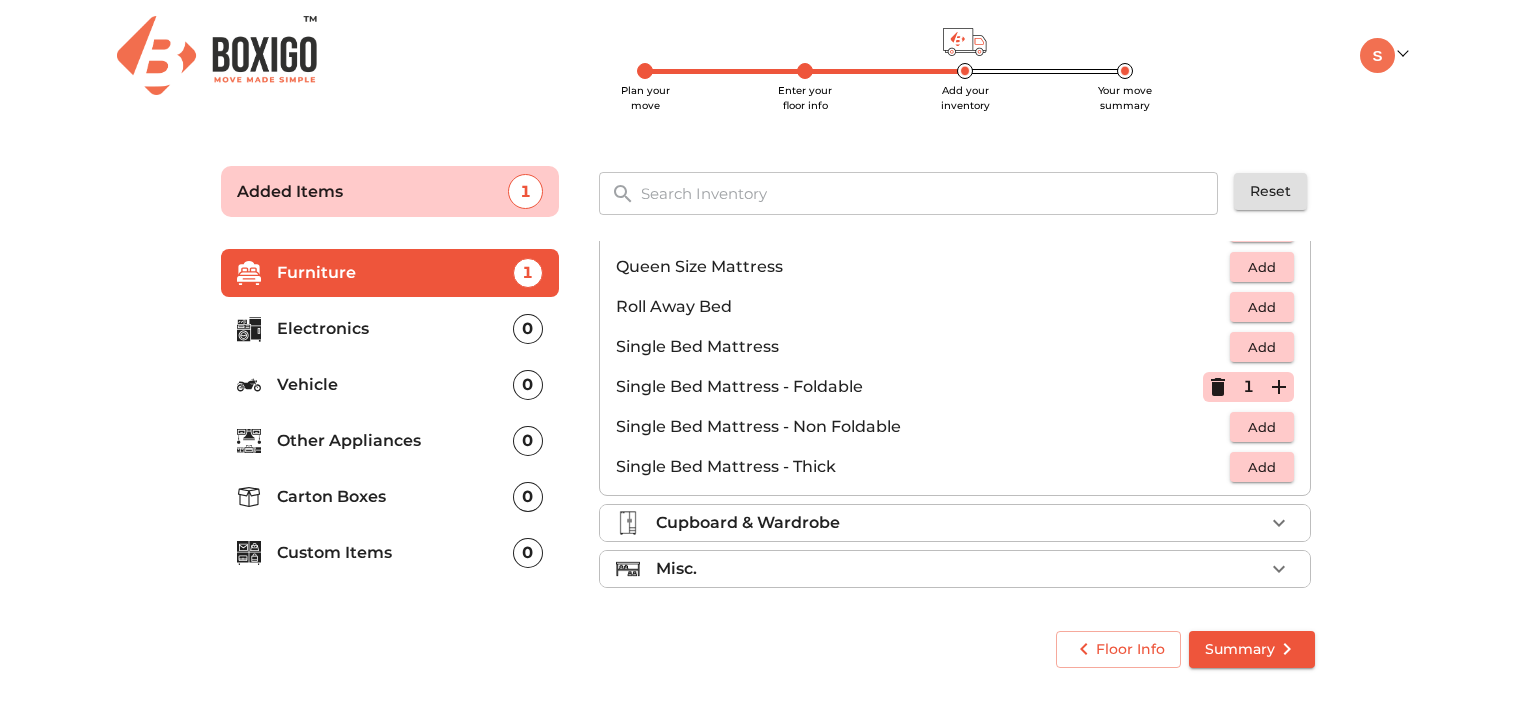 click on "Misc." at bounding box center (960, 569) 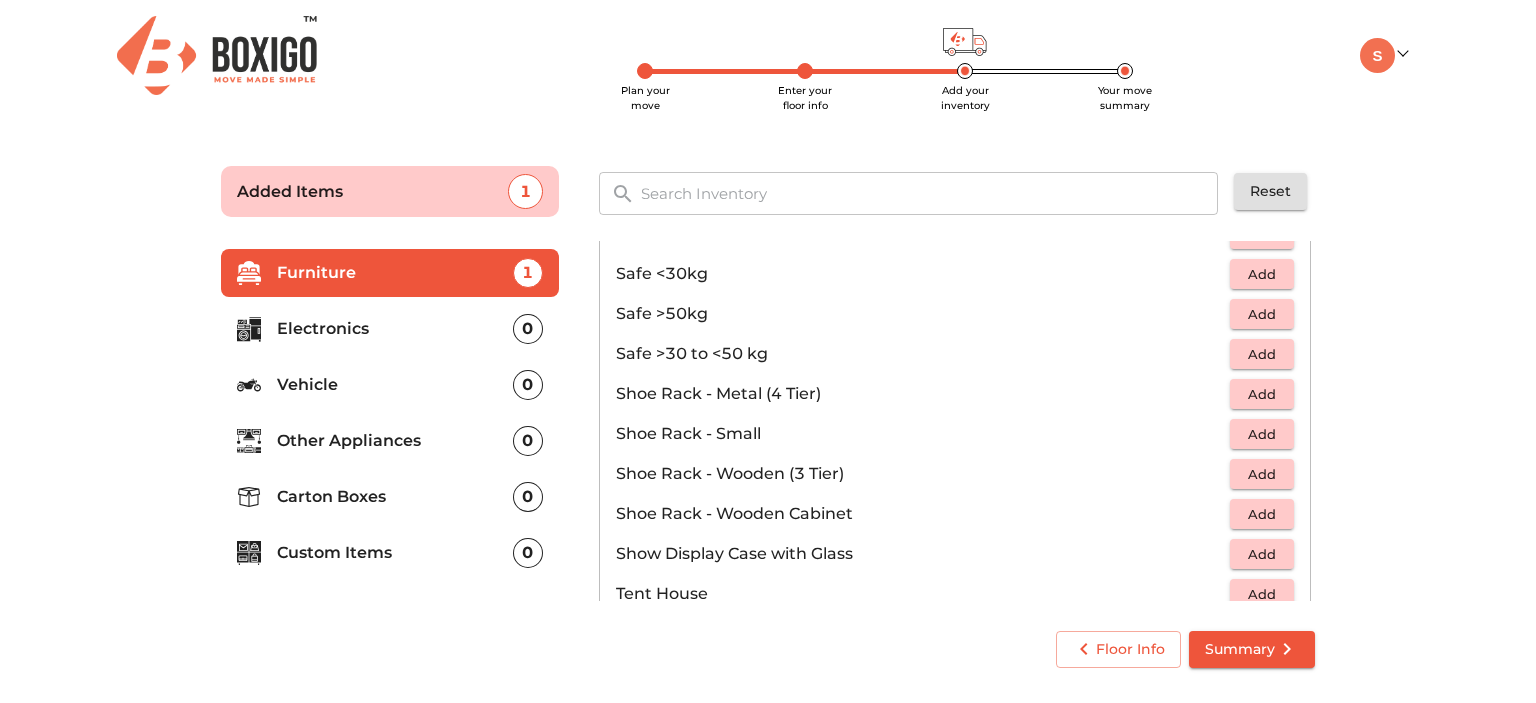 scroll, scrollTop: 611, scrollLeft: 0, axis: vertical 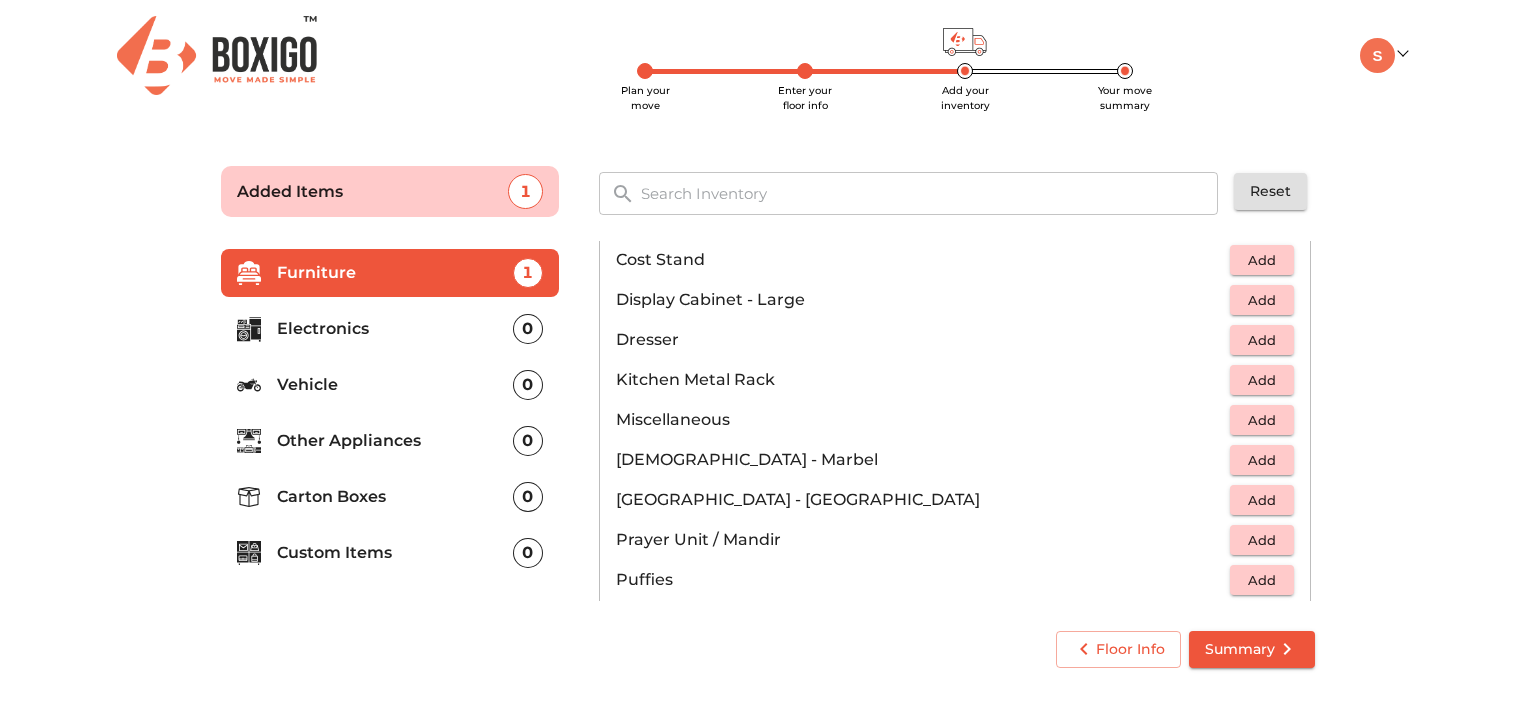 click on "Carton Boxes" at bounding box center [395, 497] 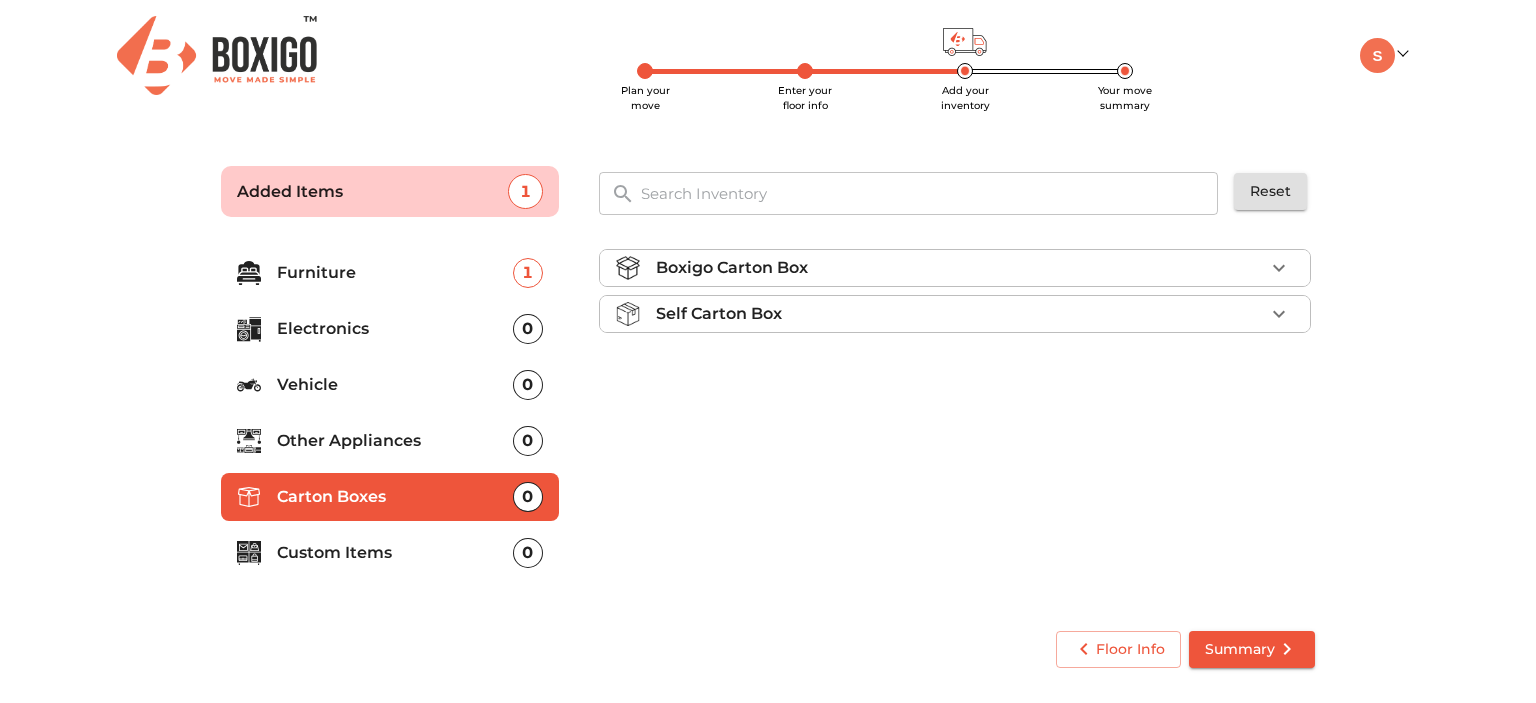 click on "Boxigo Carton Box" at bounding box center [960, 268] 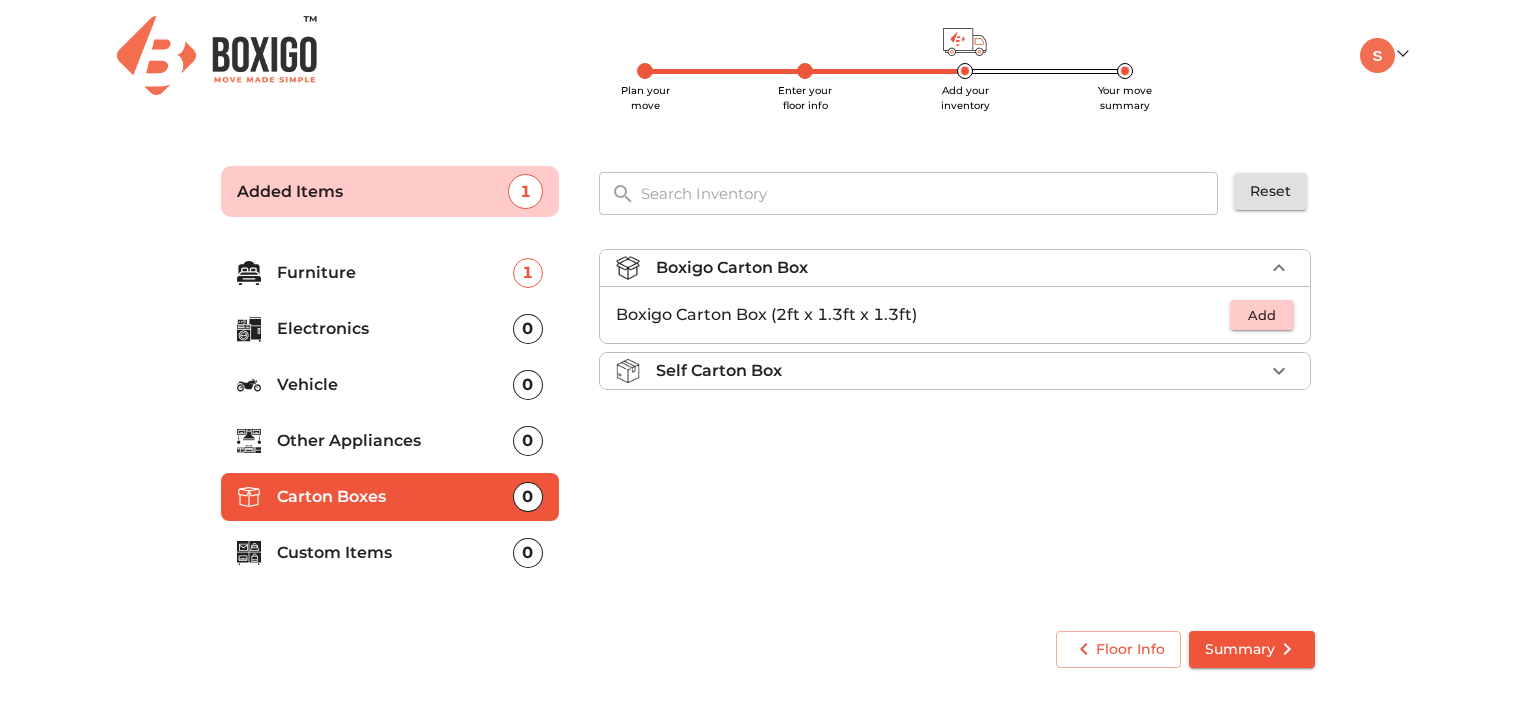 click on "Self Carton Box" at bounding box center (960, 371) 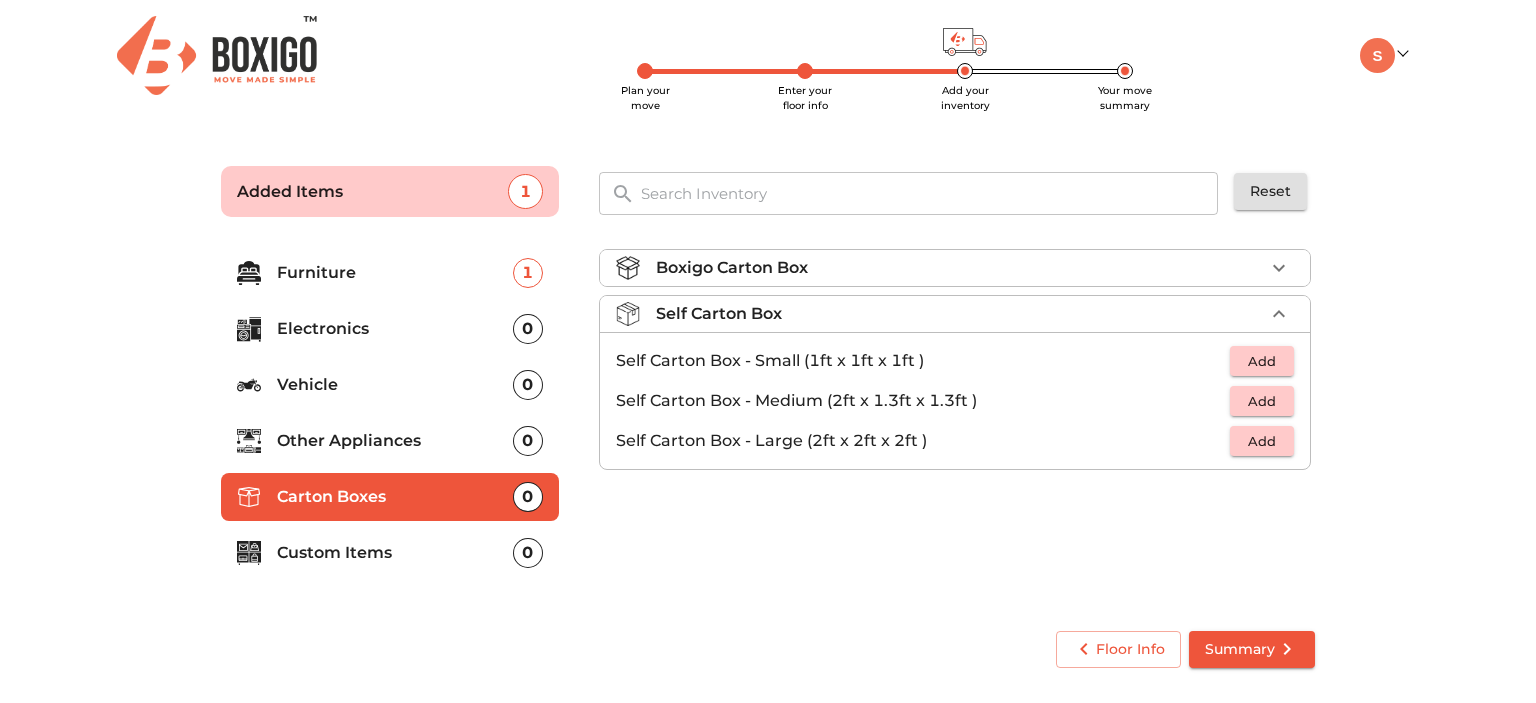 click on "Boxigo Carton Box" at bounding box center [732, 268] 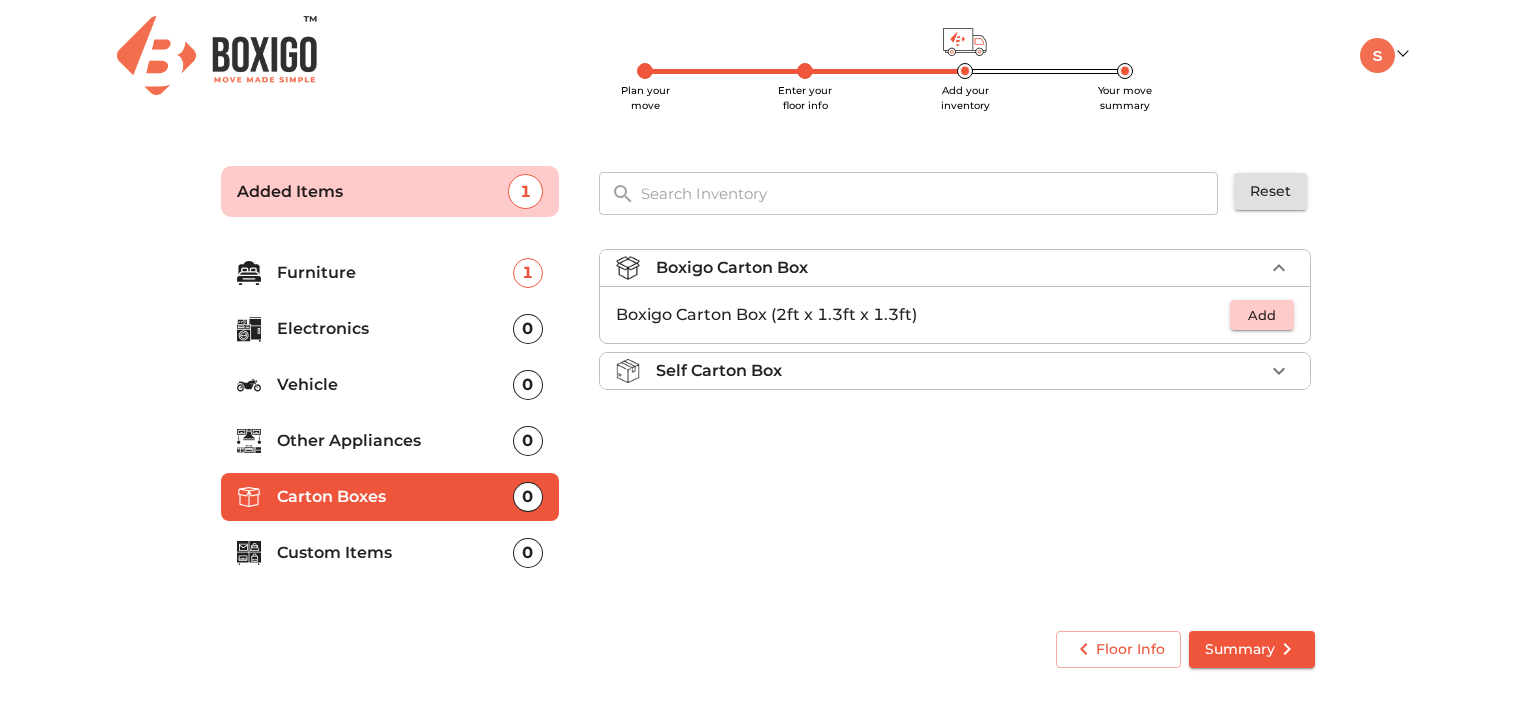 click on "Add" at bounding box center (1262, 315) 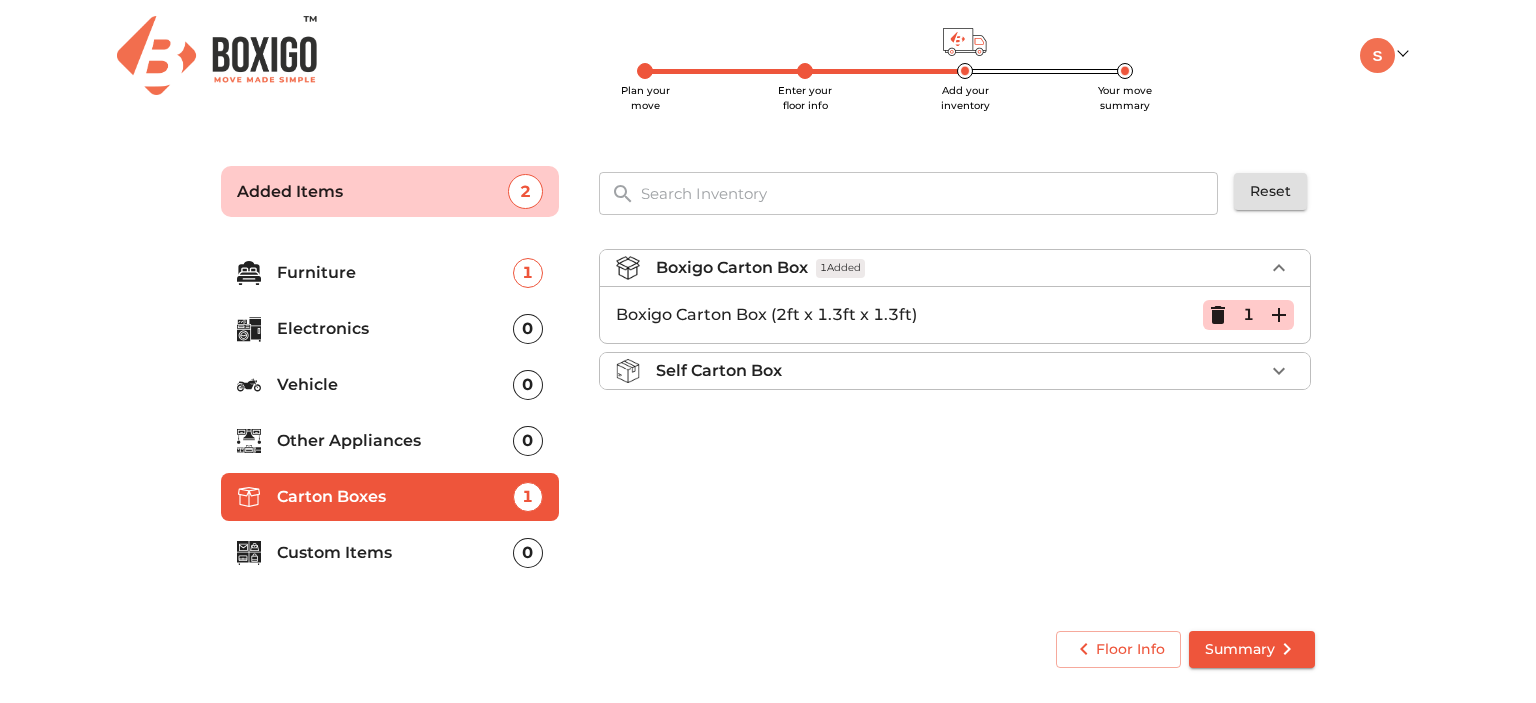 click on "Custom Items" at bounding box center (395, 553) 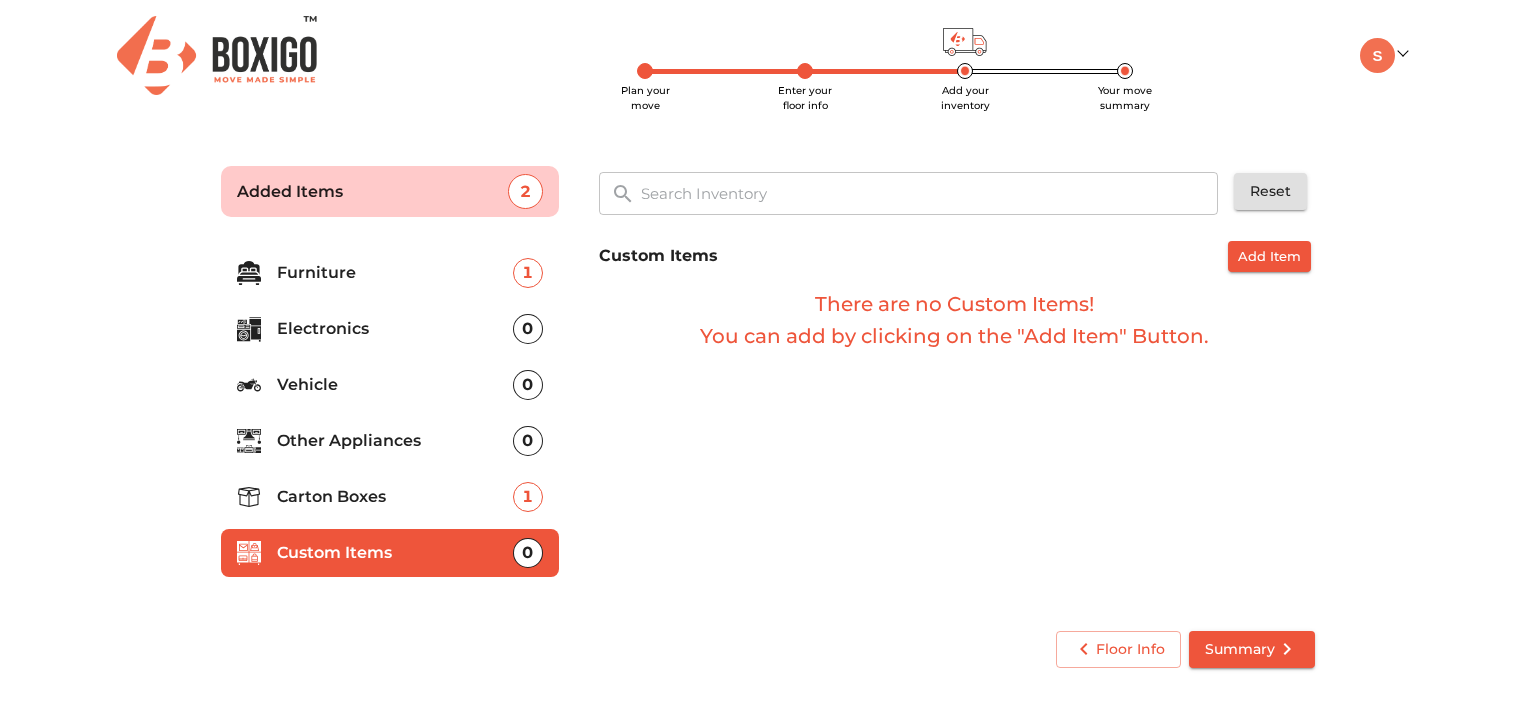 click on "Other Appliances" at bounding box center [395, 441] 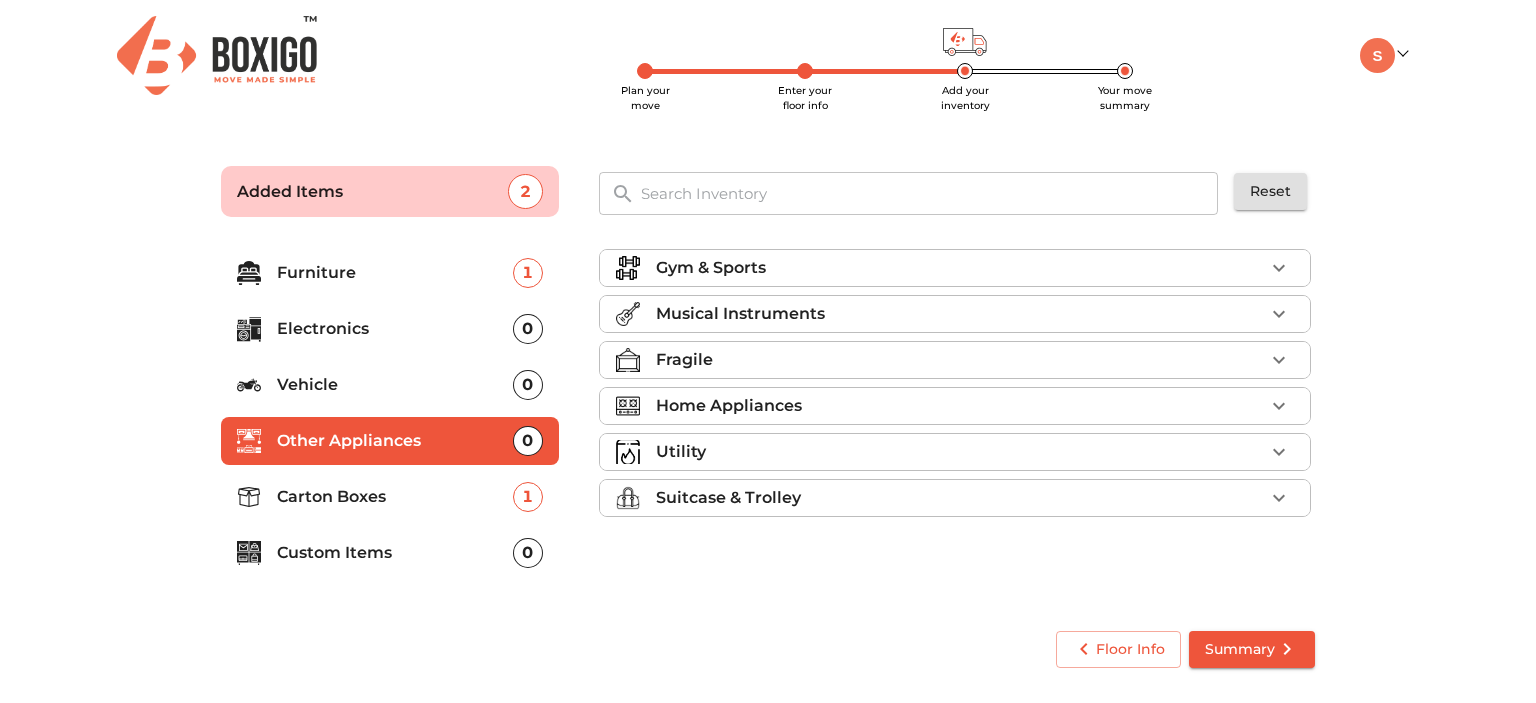 click on "Vehicle" at bounding box center [395, 385] 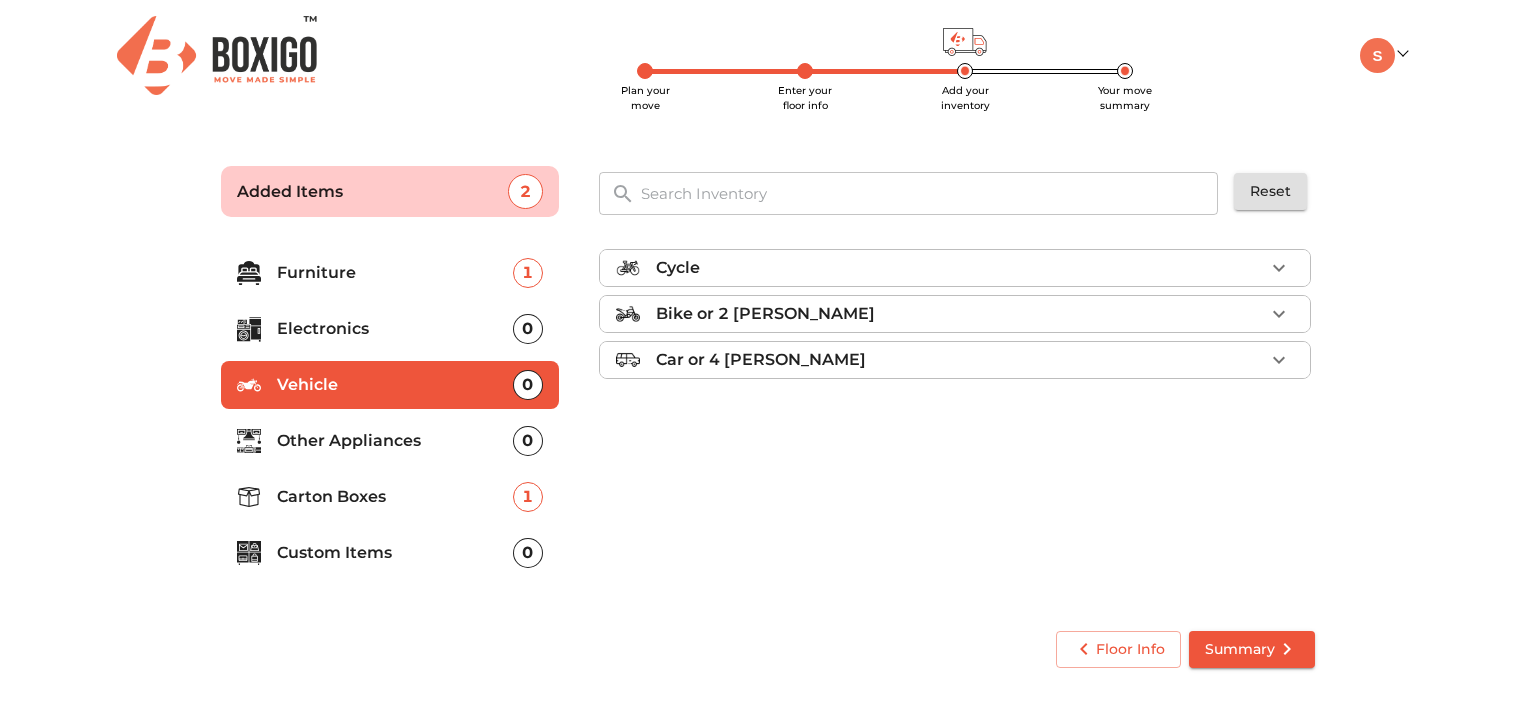 click on "Cycle" at bounding box center (955, 268) 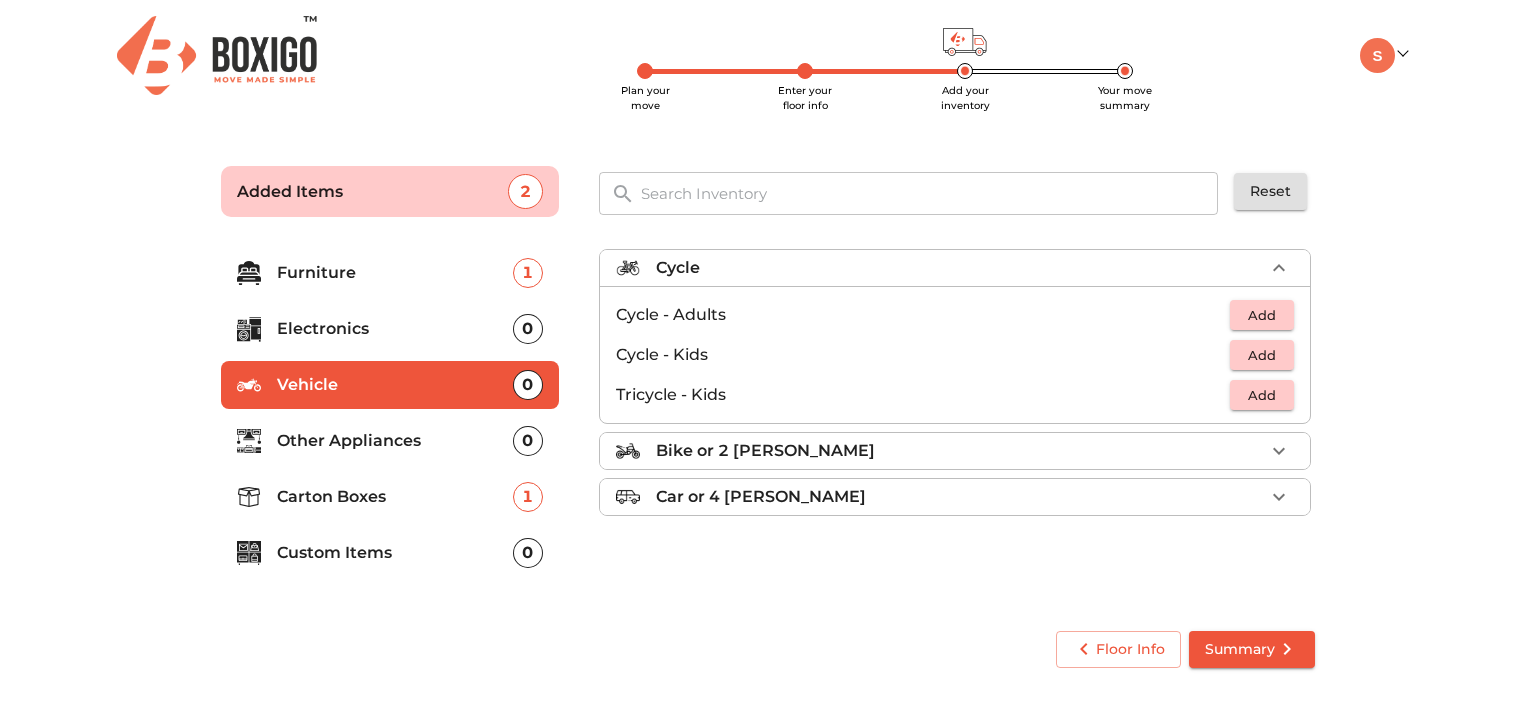 click on "Add" at bounding box center [1262, 315] 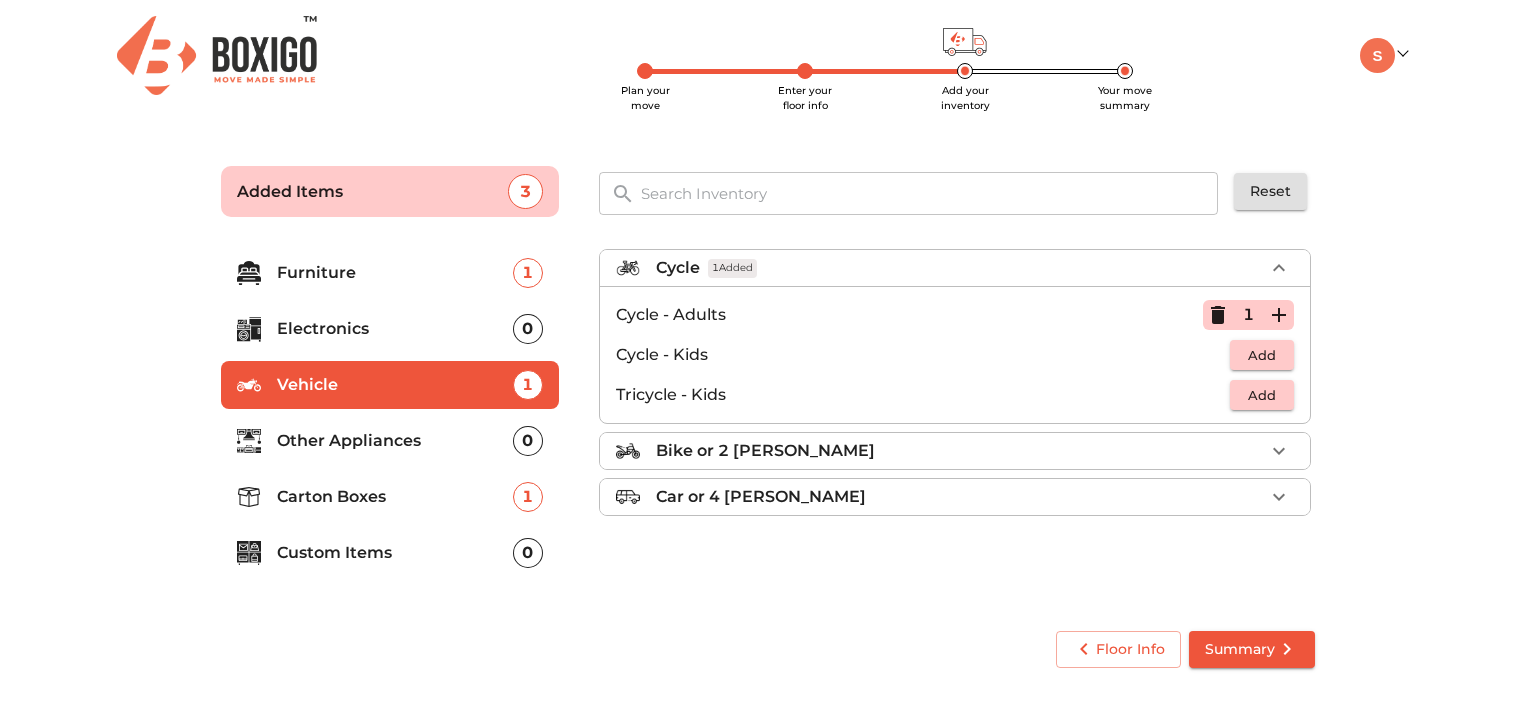 click on "Bike or 2 wheeler" at bounding box center (765, 451) 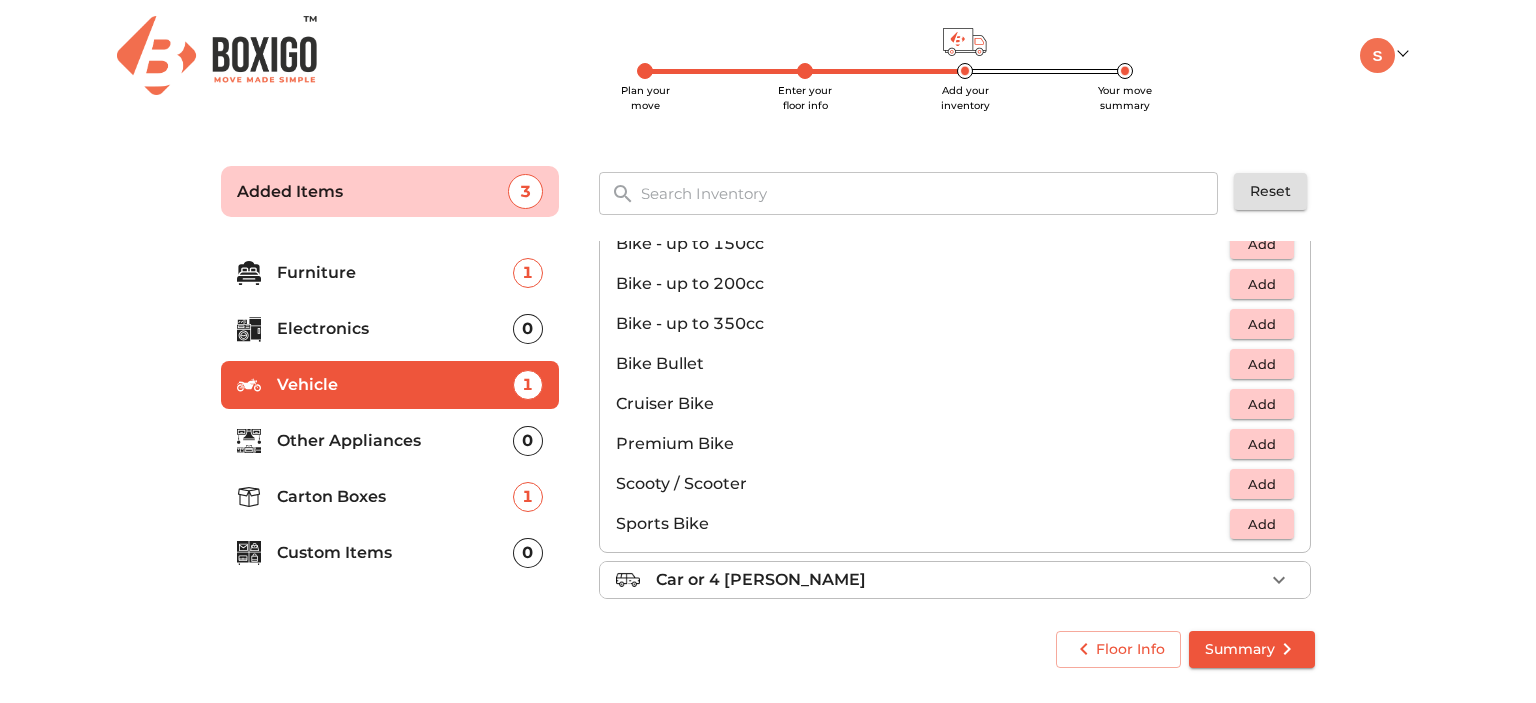 scroll, scrollTop: 130, scrollLeft: 0, axis: vertical 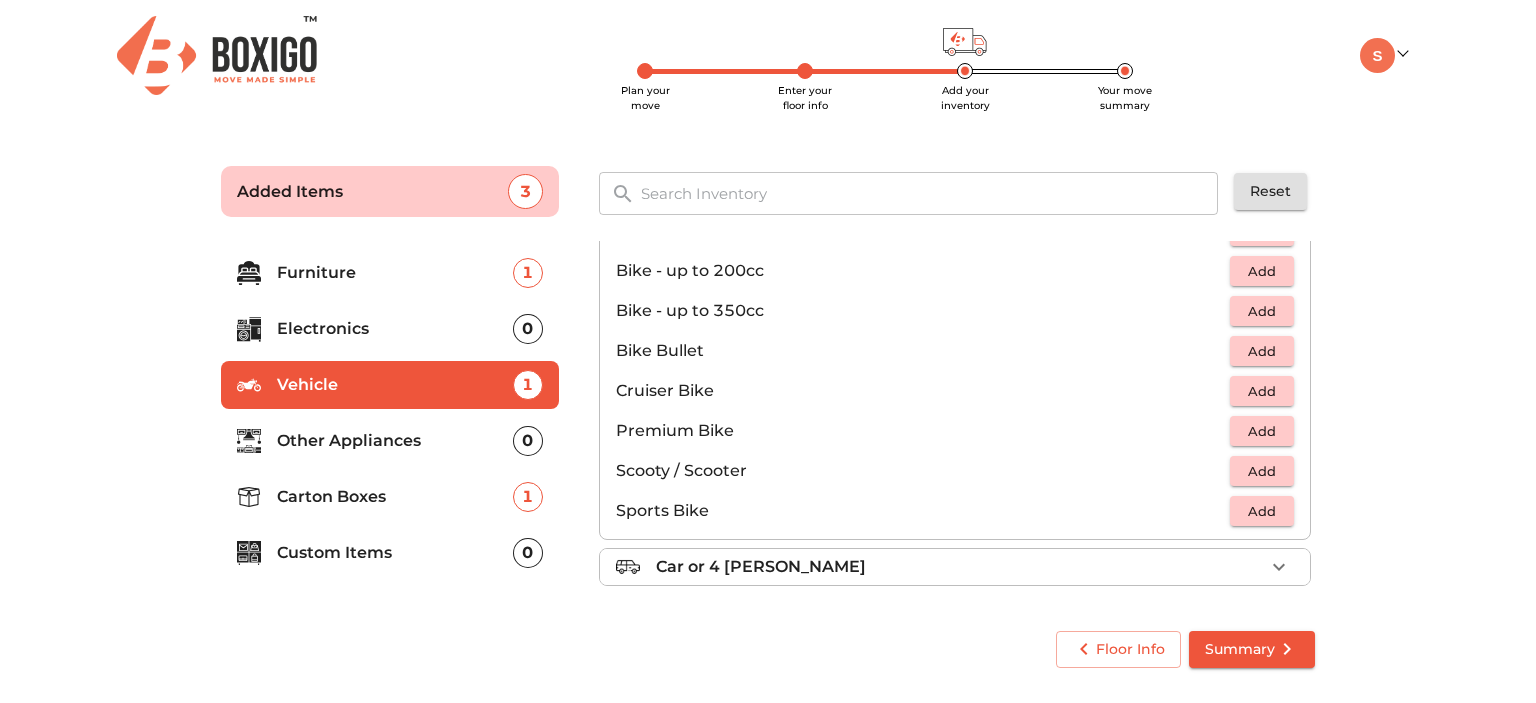 click on "Add" at bounding box center (1262, 471) 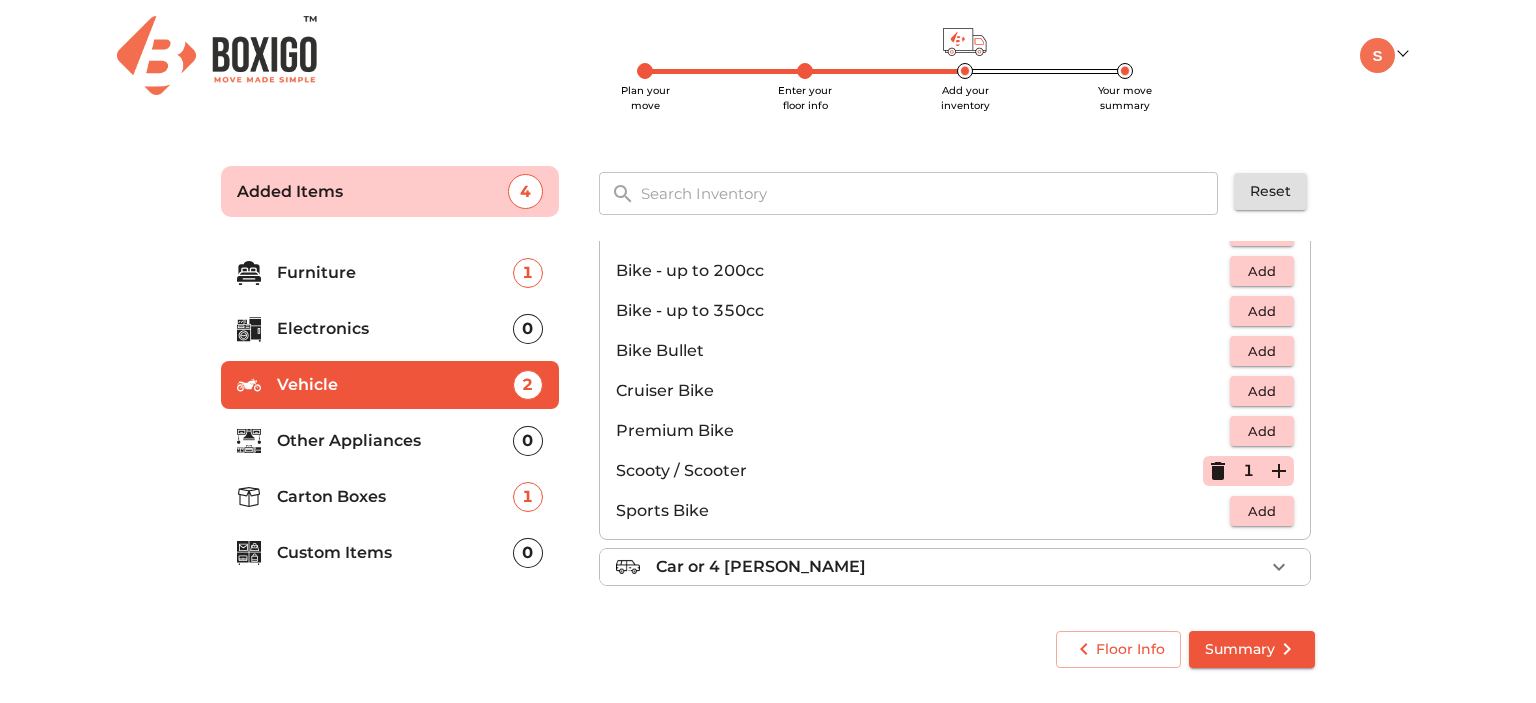 click 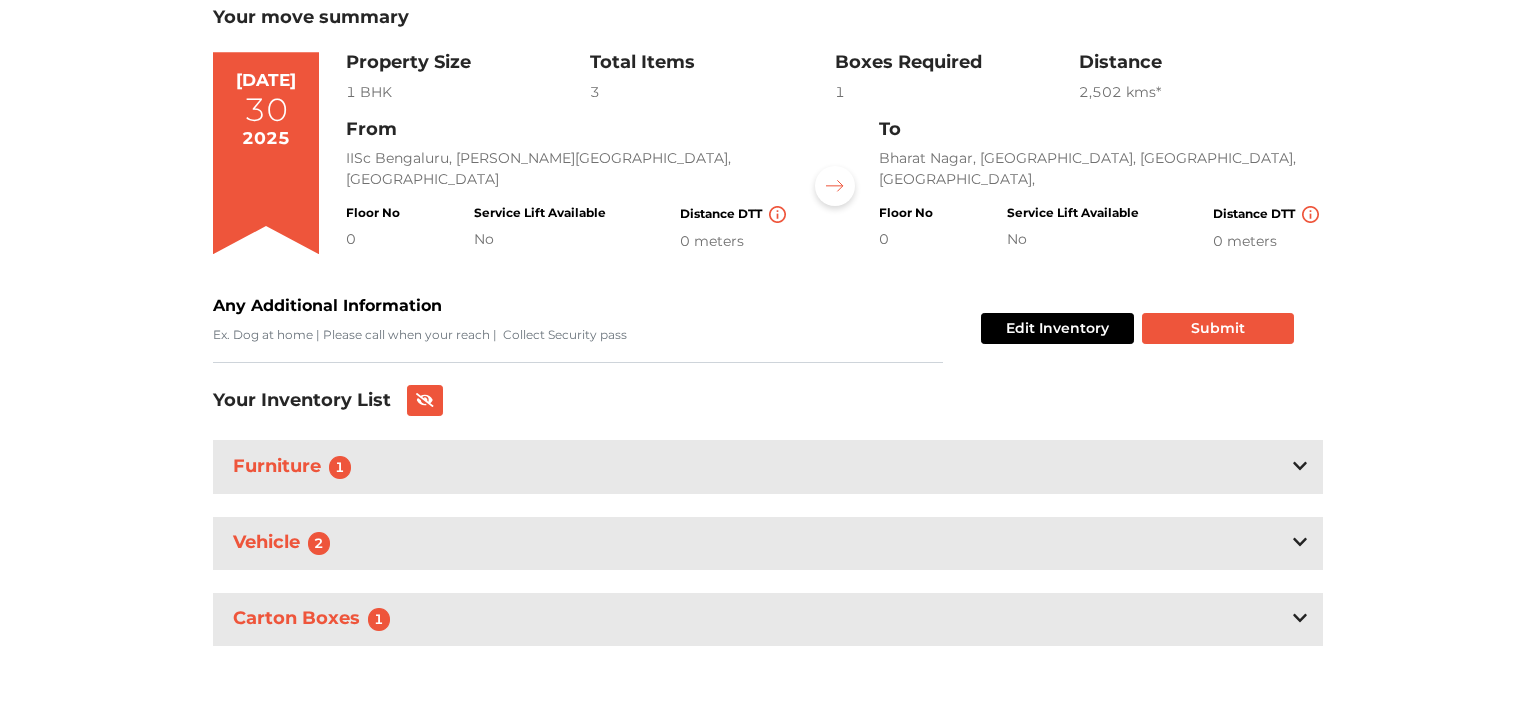 scroll, scrollTop: 150, scrollLeft: 0, axis: vertical 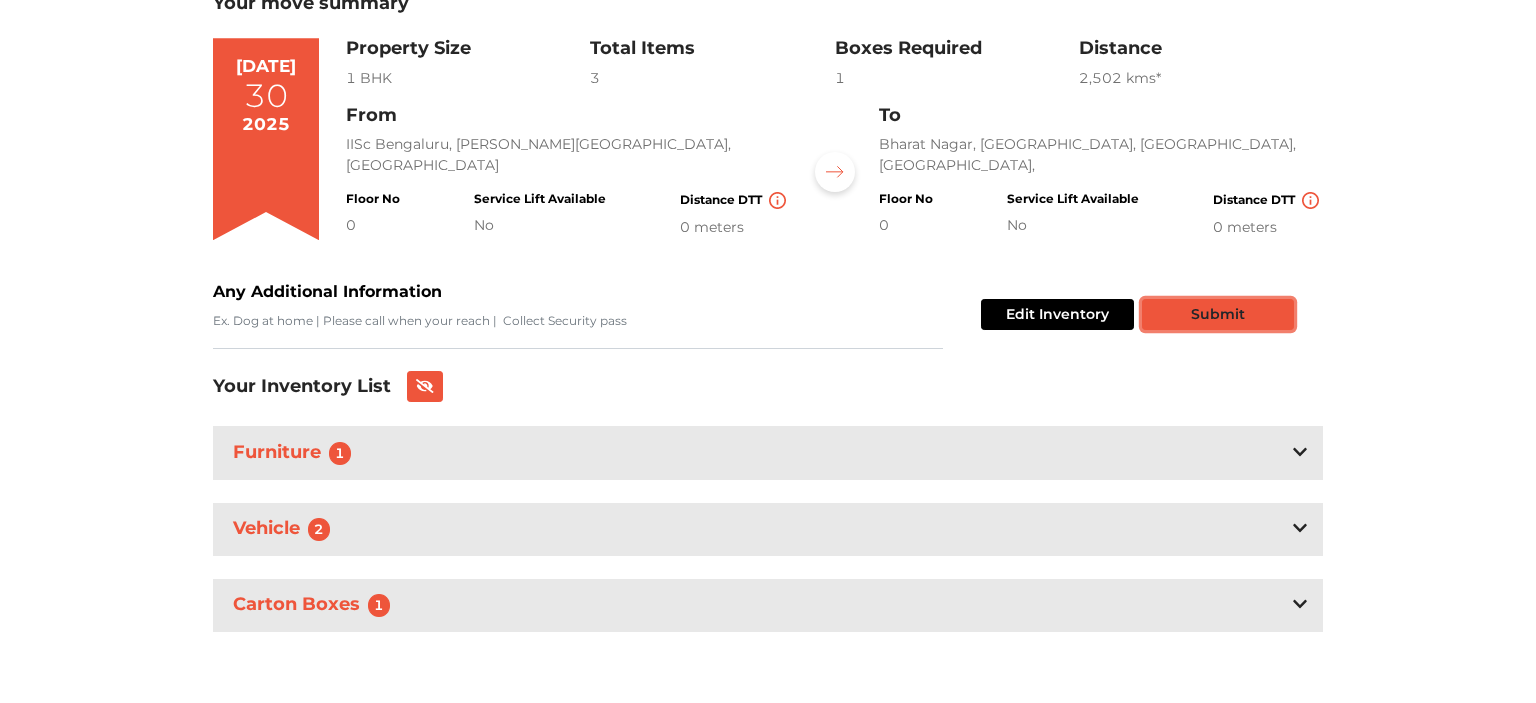 click on "Submit" at bounding box center [1218, 314] 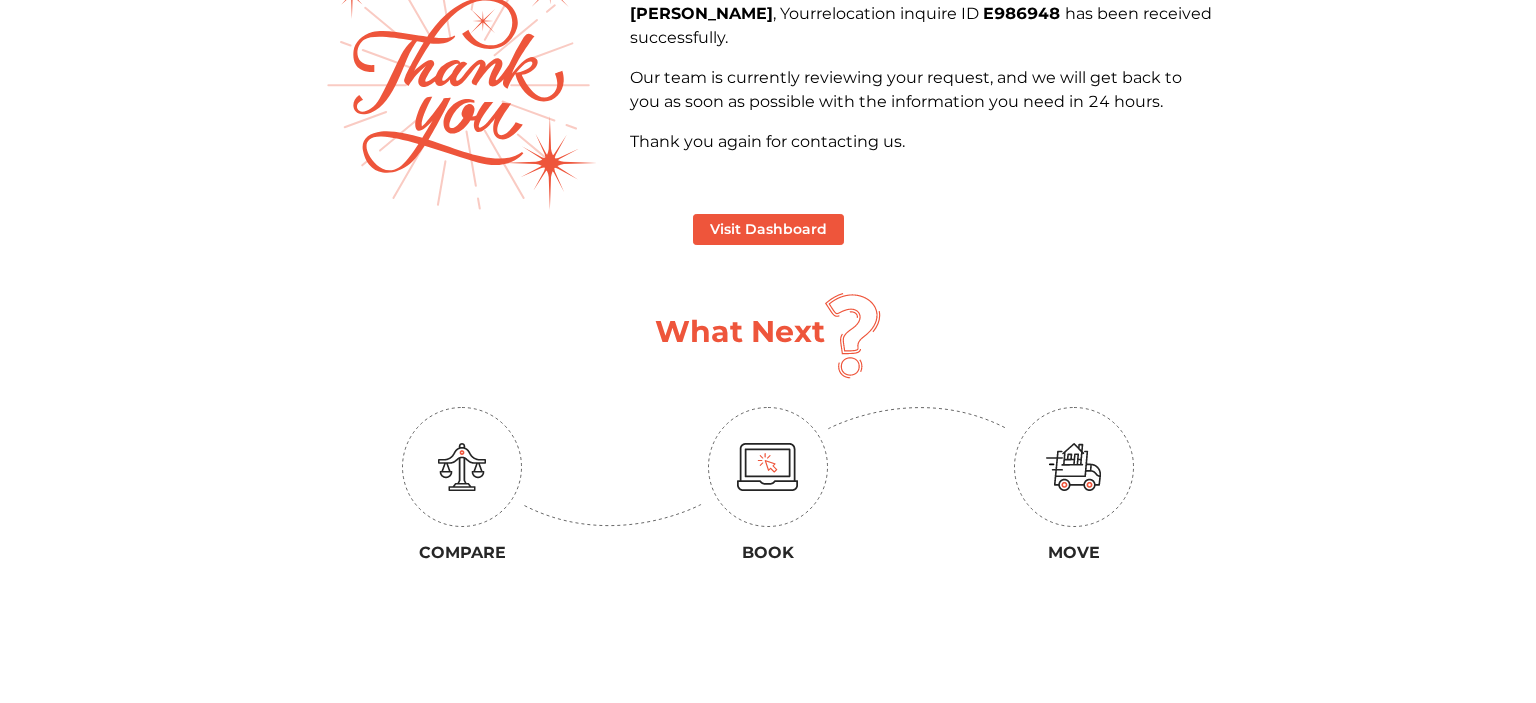 scroll, scrollTop: 0, scrollLeft: 0, axis: both 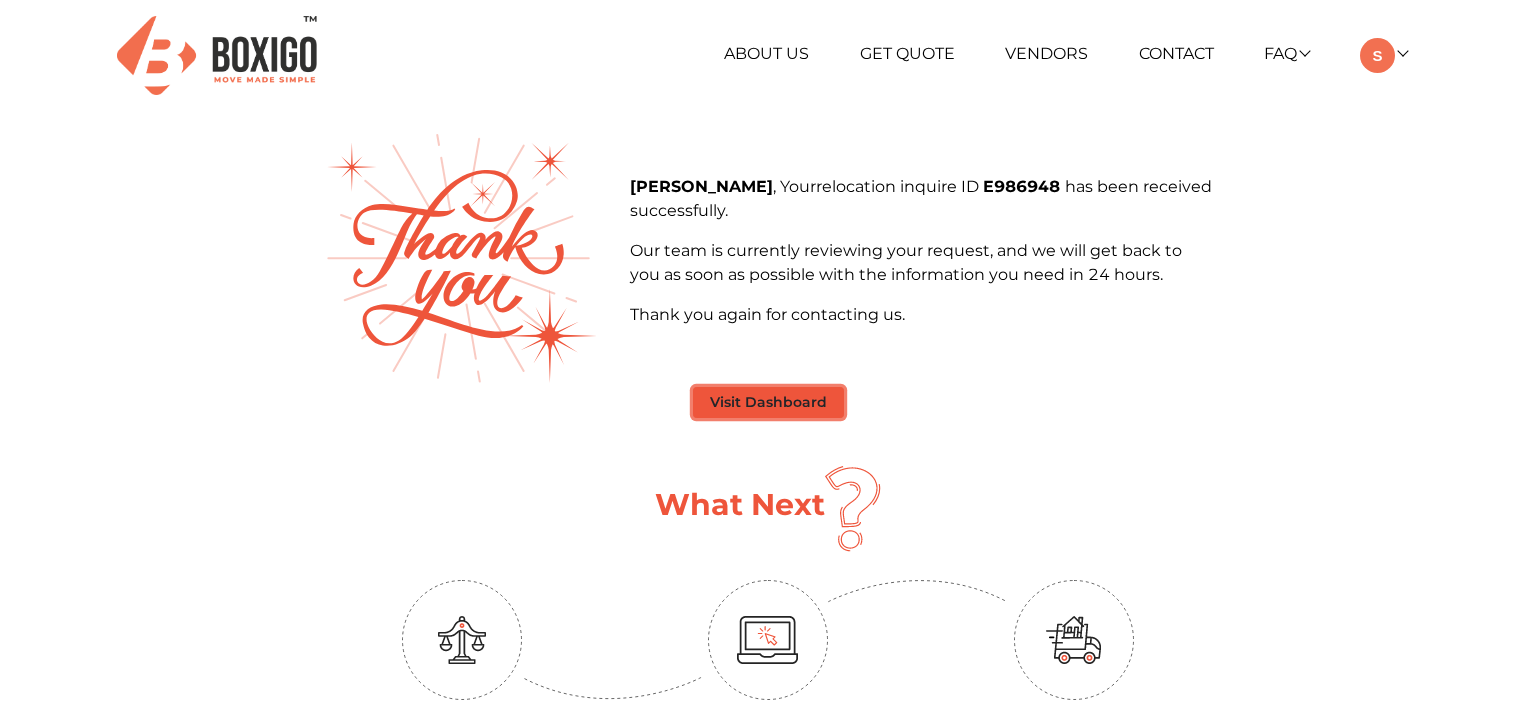 click on "Visit Dashboard" at bounding box center (768, 402) 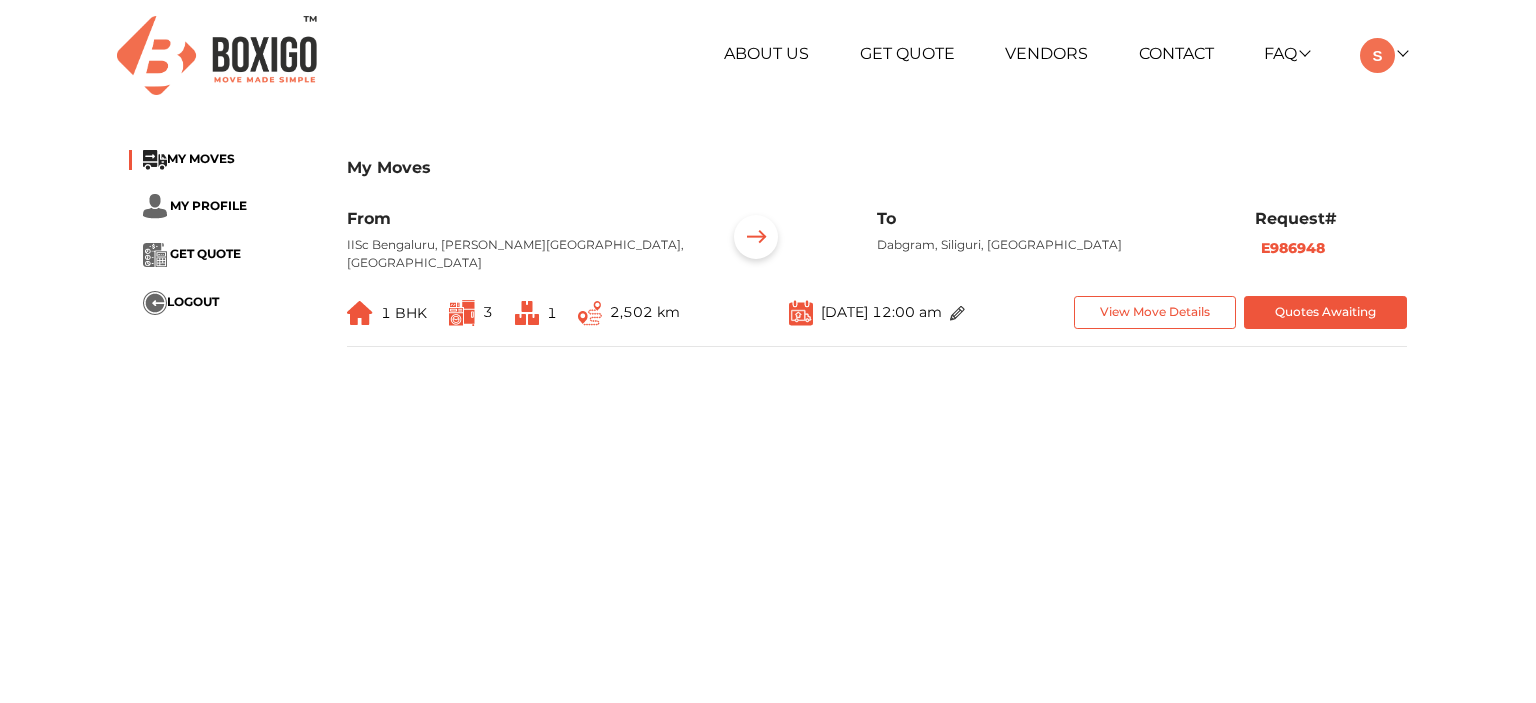 click at bounding box center [462, 313] 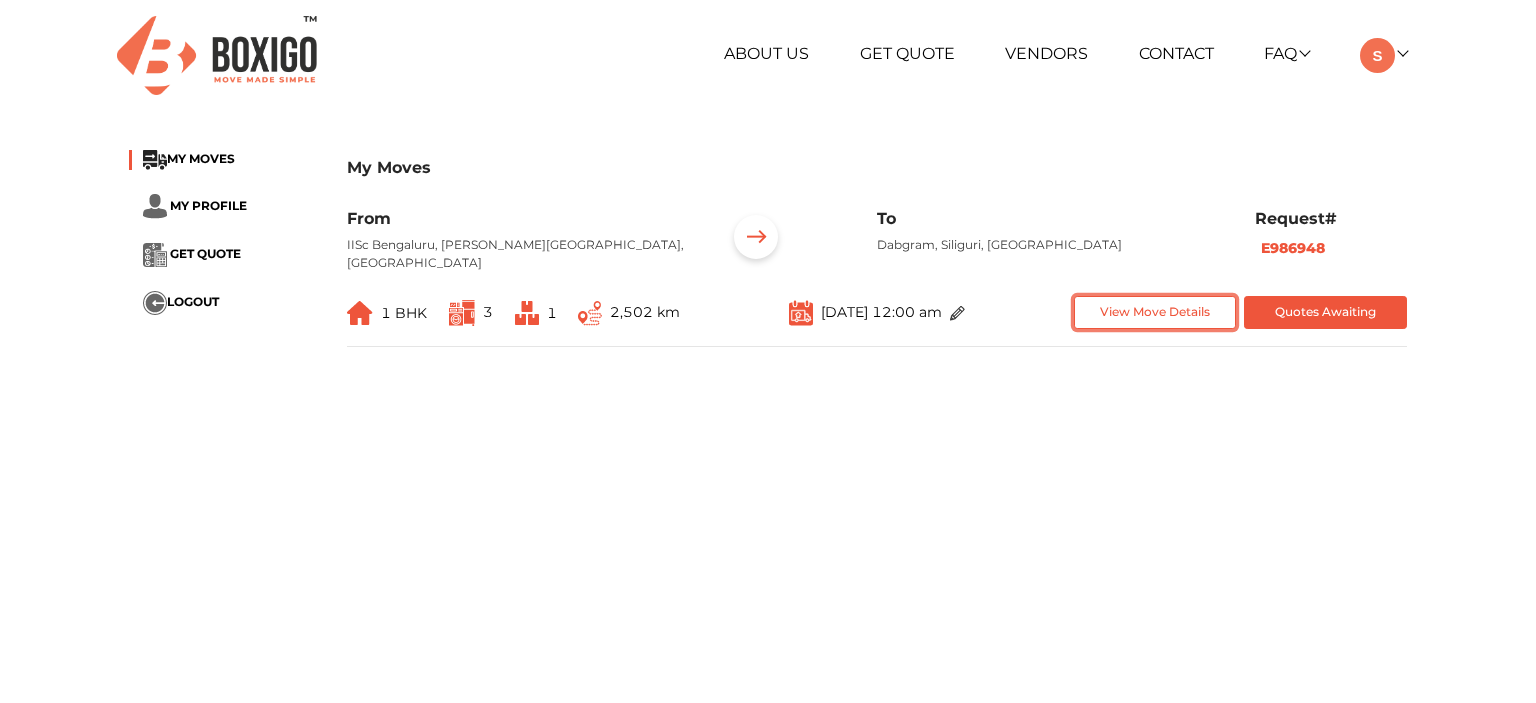 click on "View Move Details" at bounding box center (1155, 312) 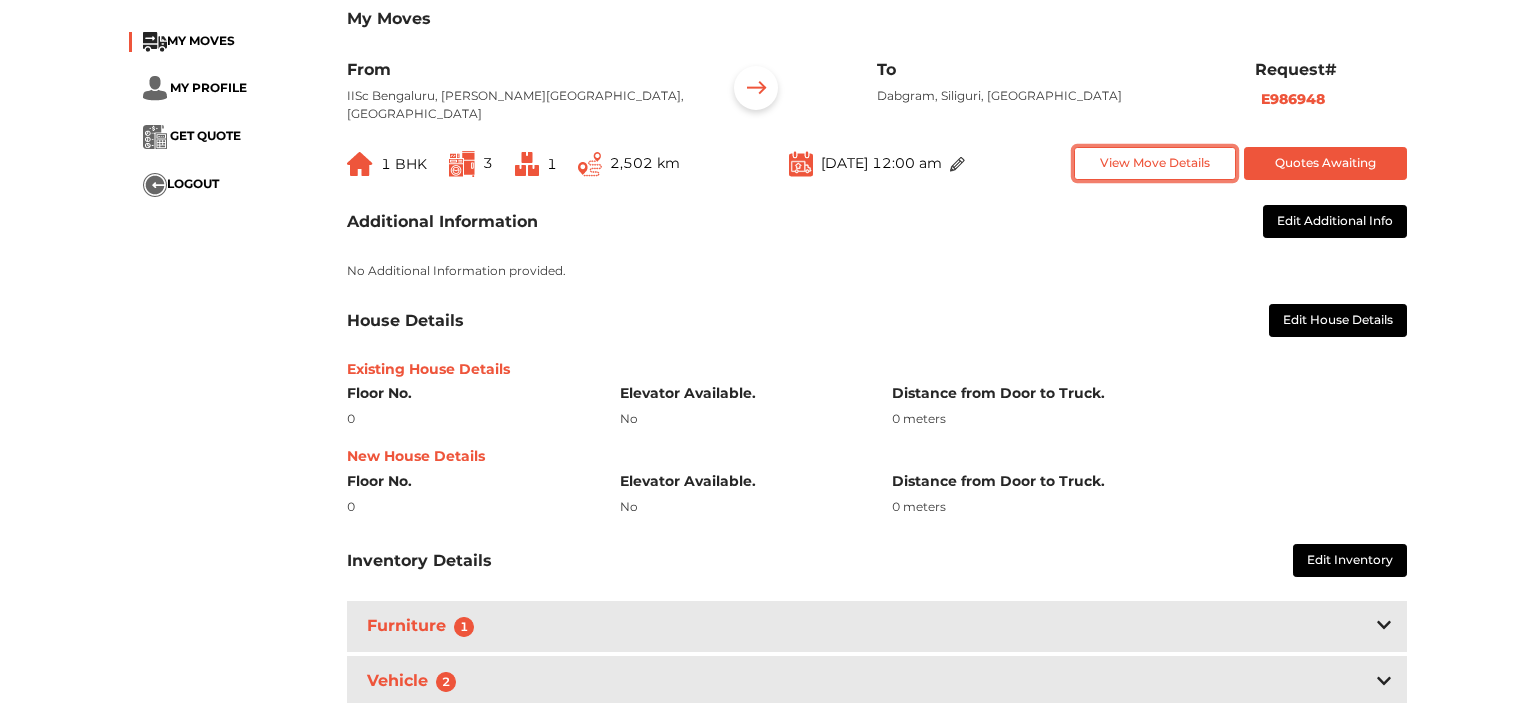 scroll, scrollTop: 0, scrollLeft: 0, axis: both 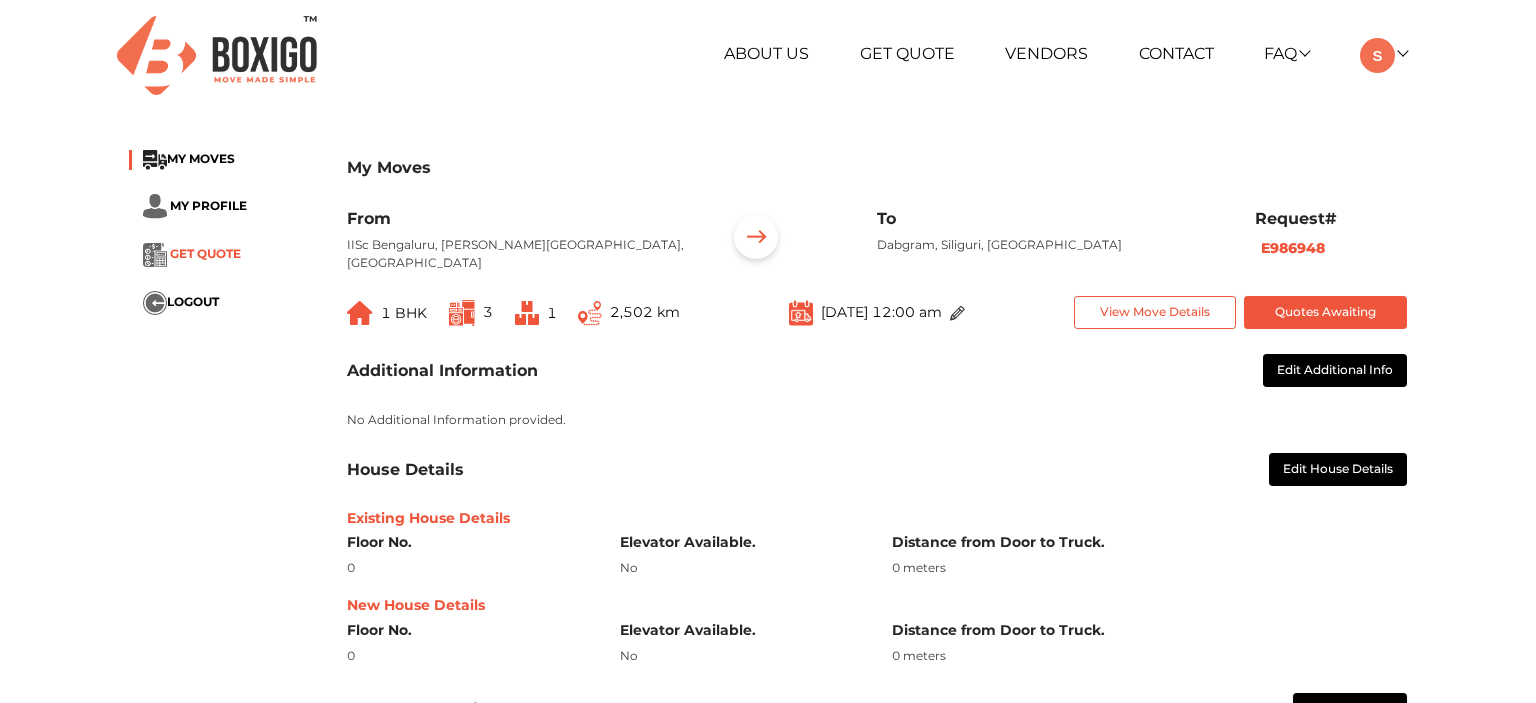 click on "GET QUOTE" at bounding box center [205, 253] 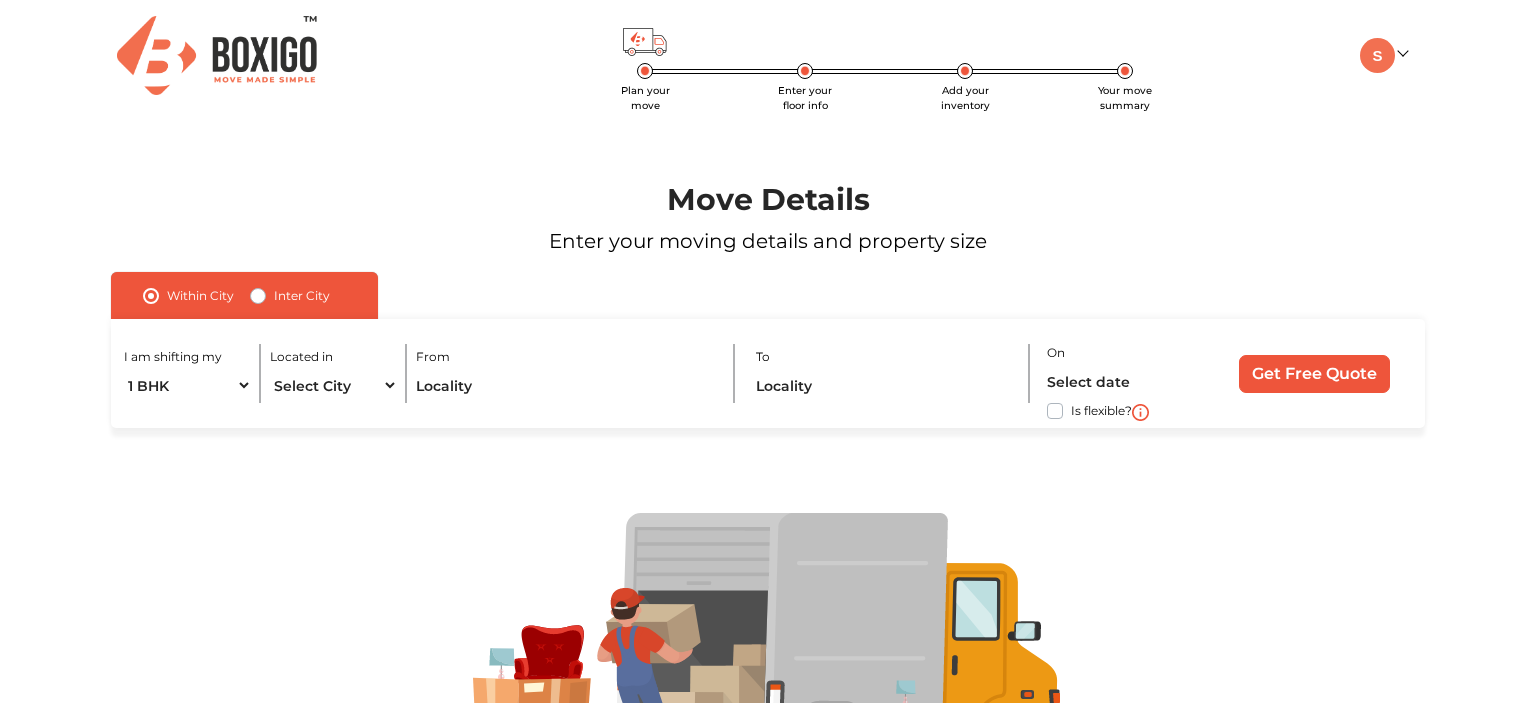 click on "Inter City" at bounding box center [302, 296] 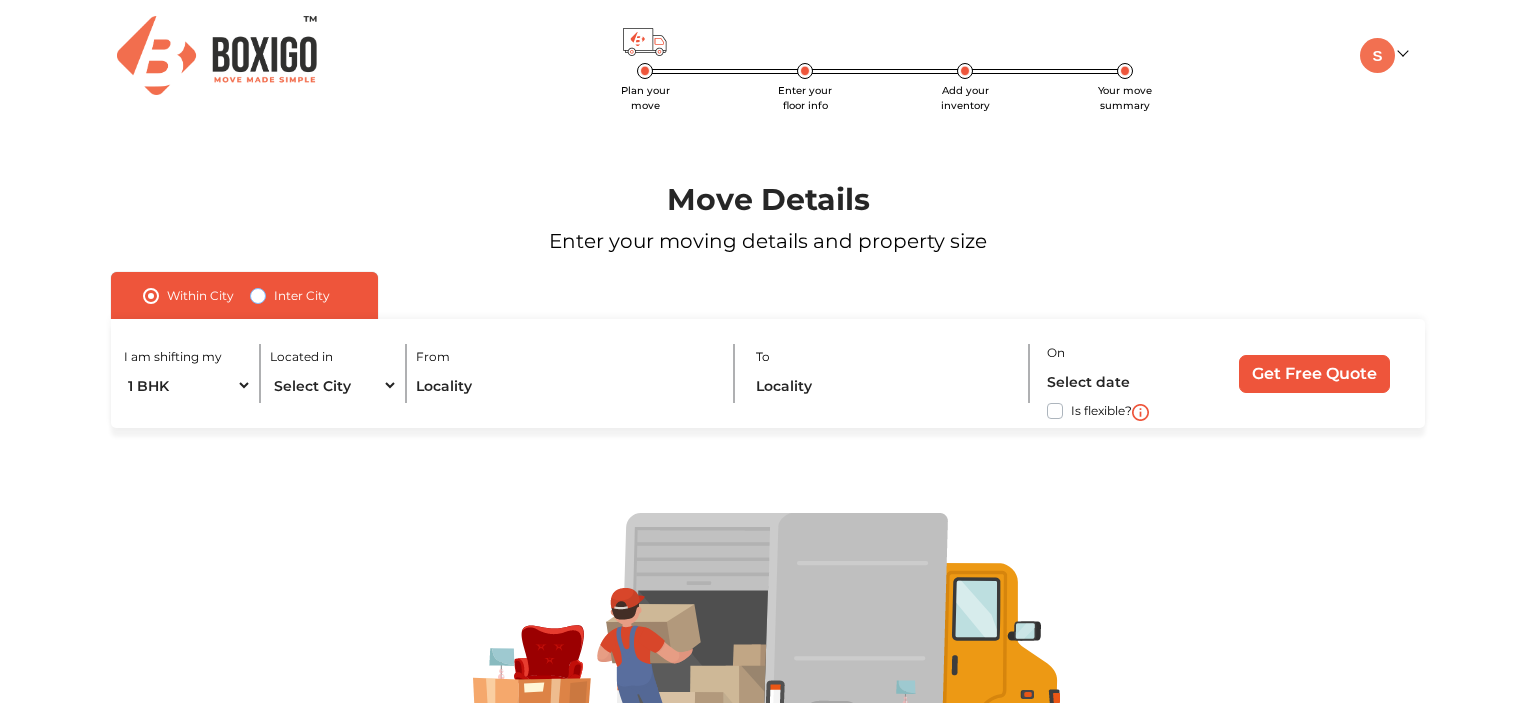 click on "Inter City" at bounding box center (258, 294) 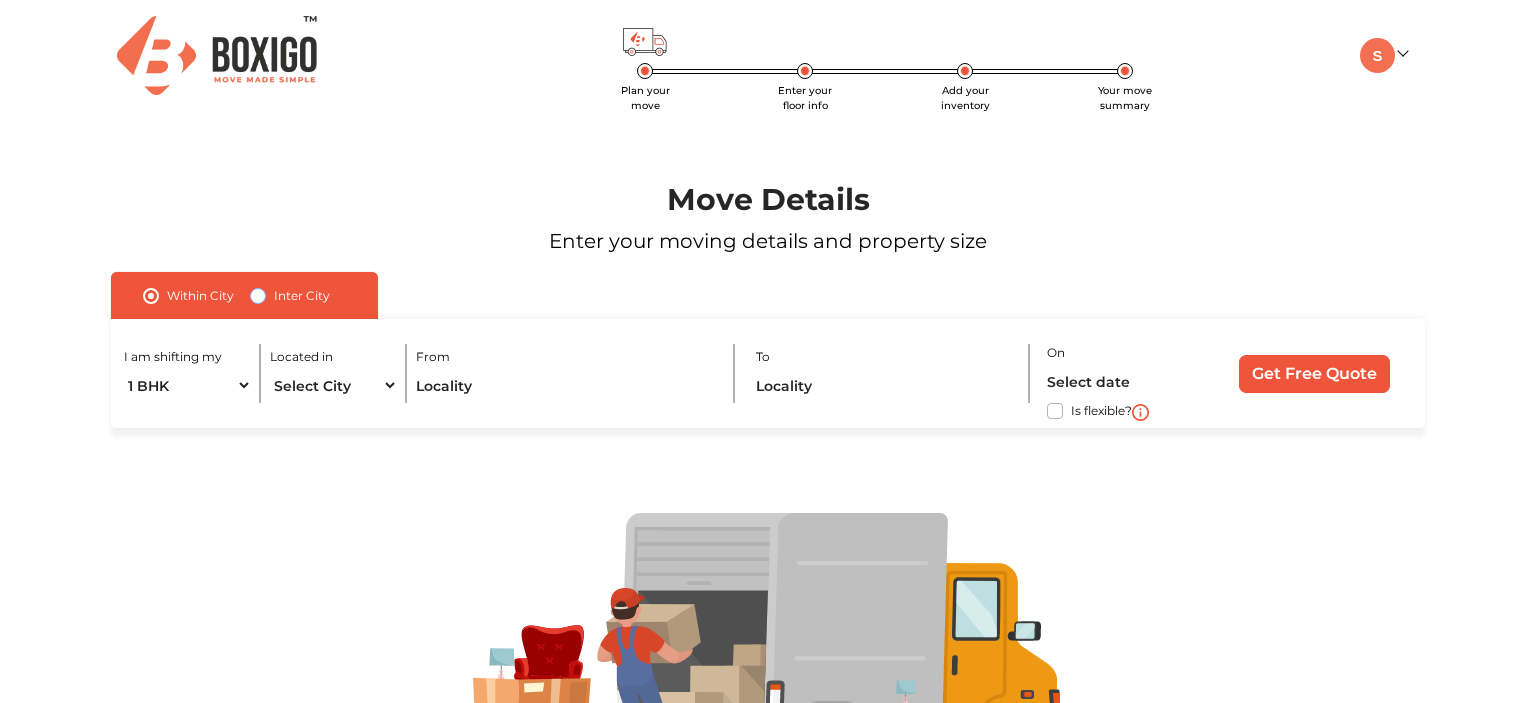 radio on "true" 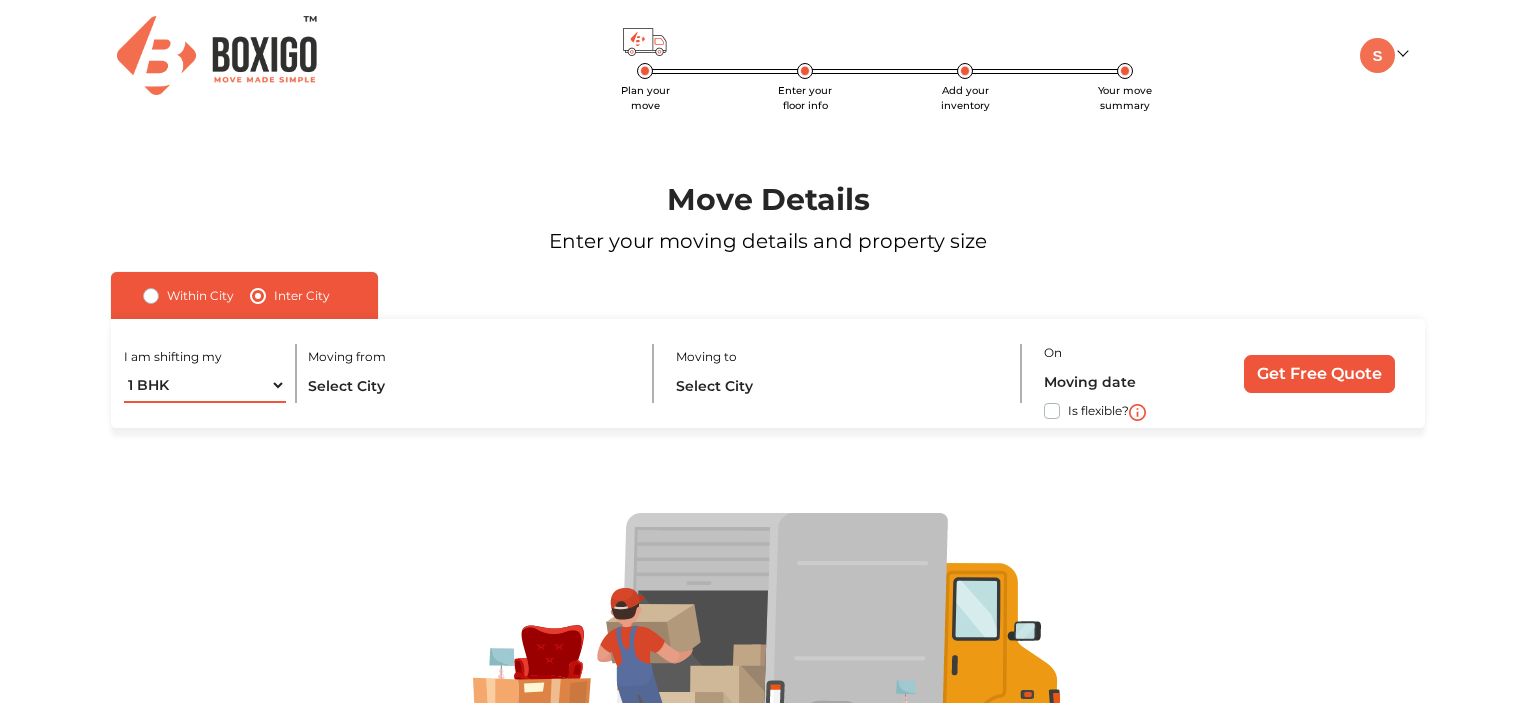 select on "FEW ITEMS" 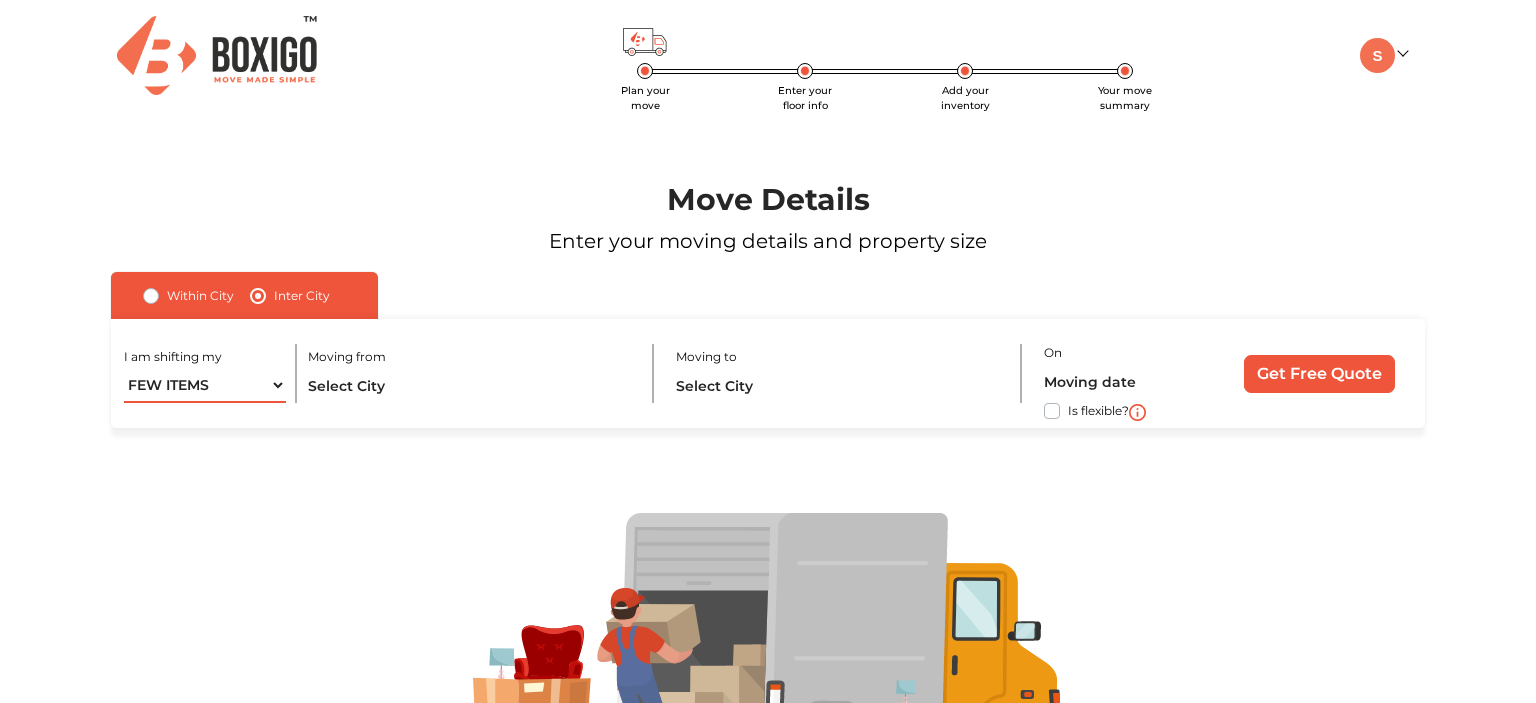 click on "FEW ITEMS" at bounding box center (0, 0) 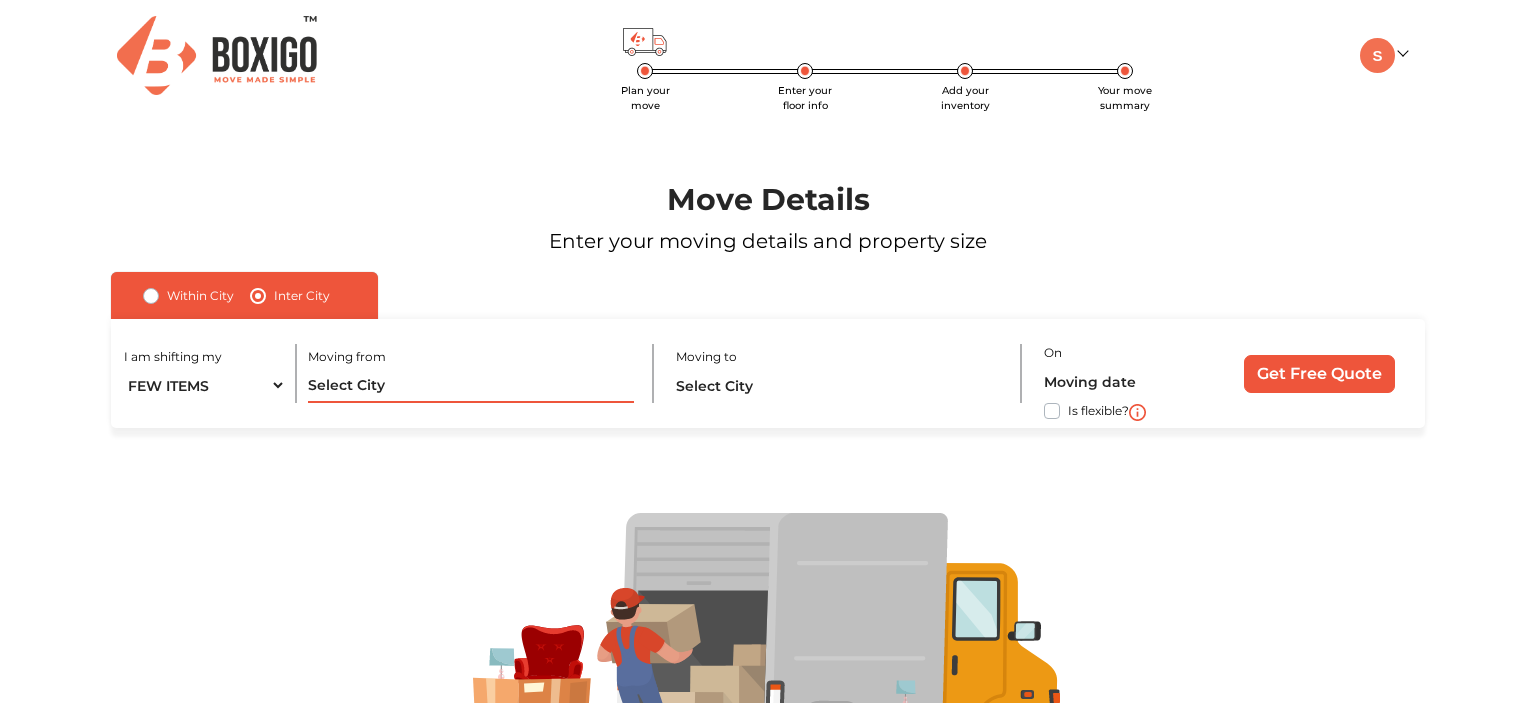 click at bounding box center (470, 385) 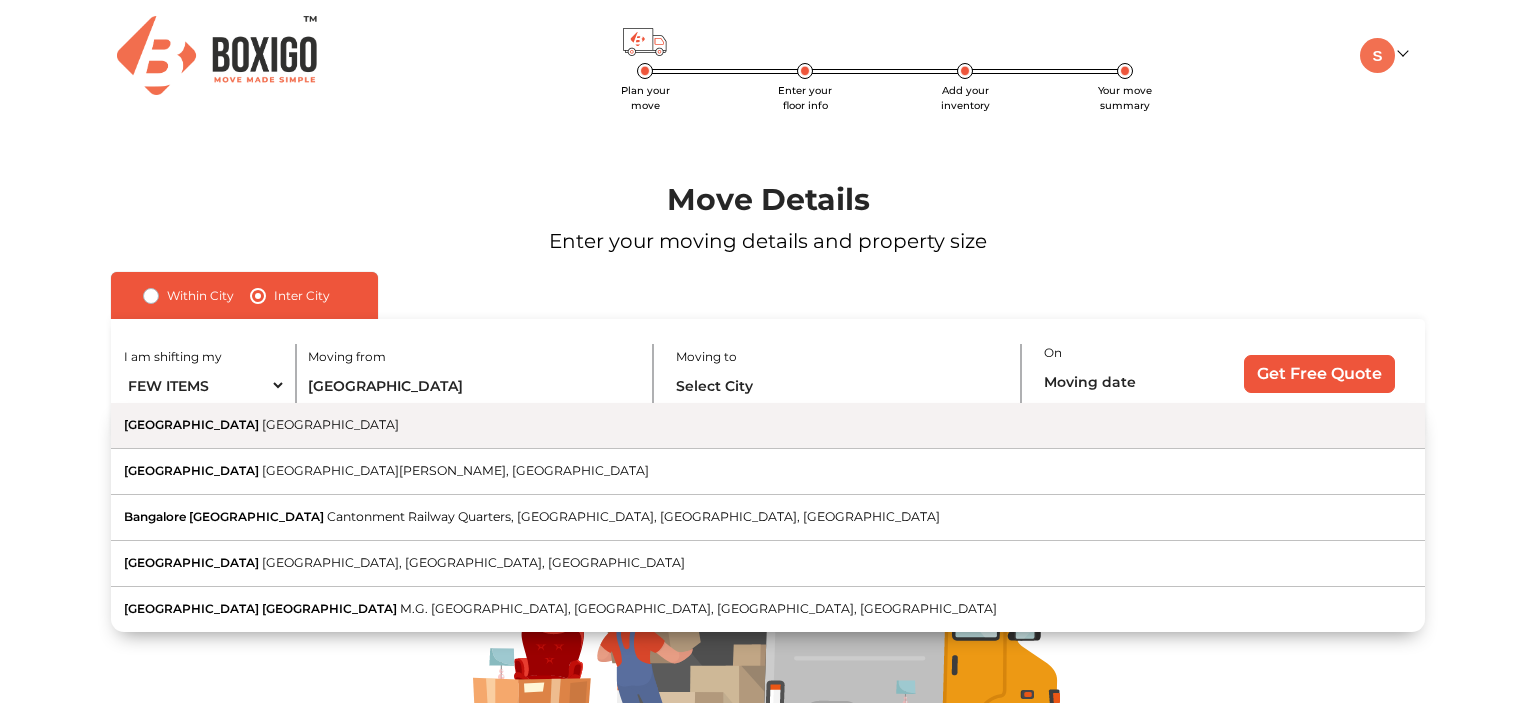 click on "Bangalore Karnataka" at bounding box center (768, 426) 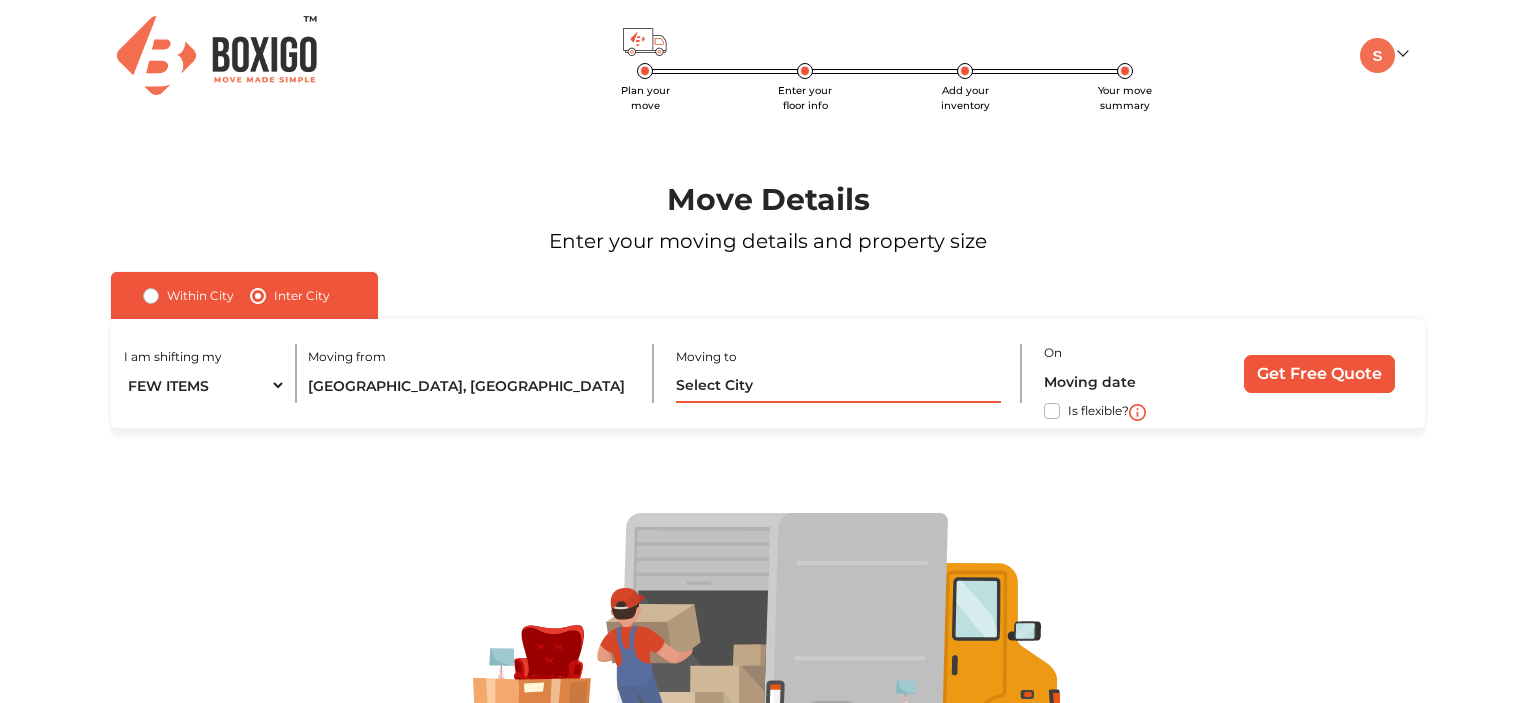 click at bounding box center (838, 385) 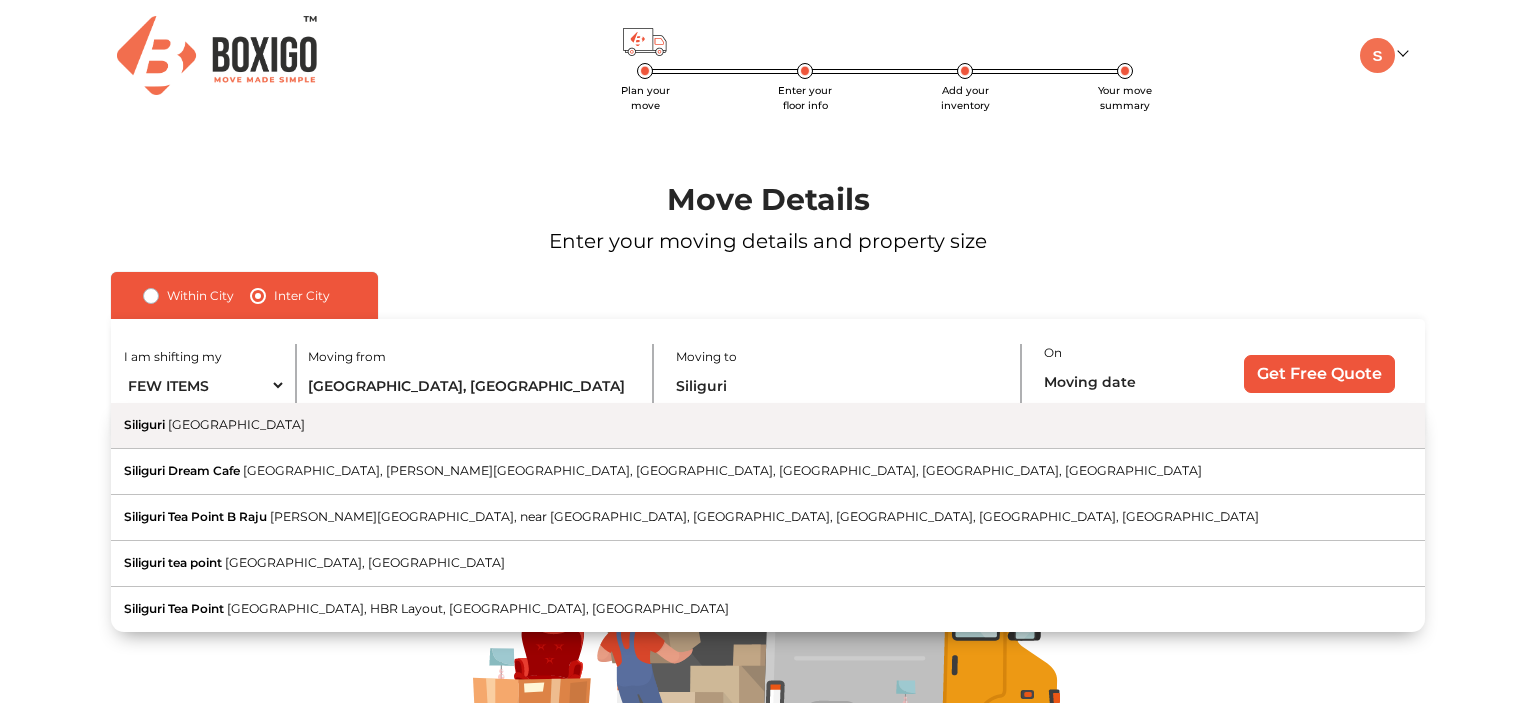 click on "Siliguri West Bengal" at bounding box center [768, 426] 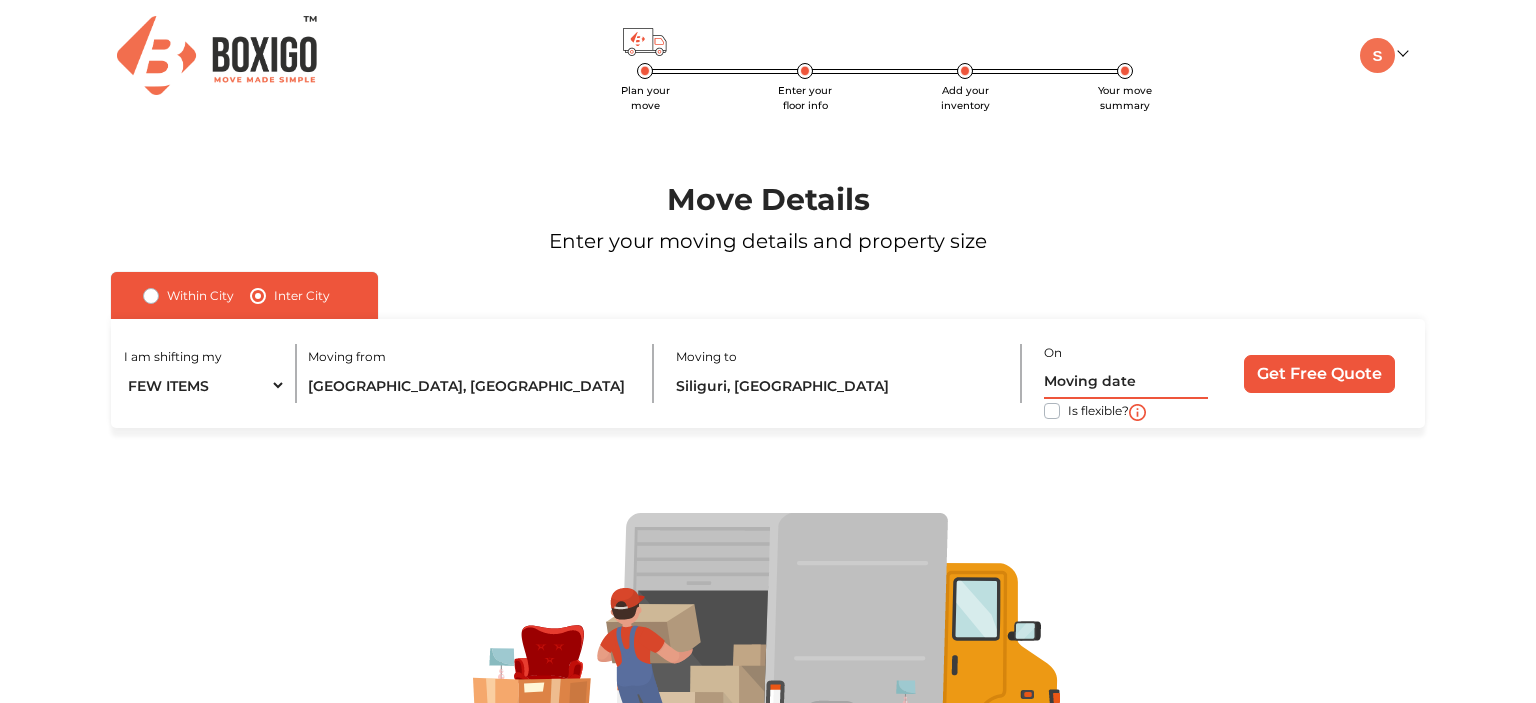 click at bounding box center [1126, 381] 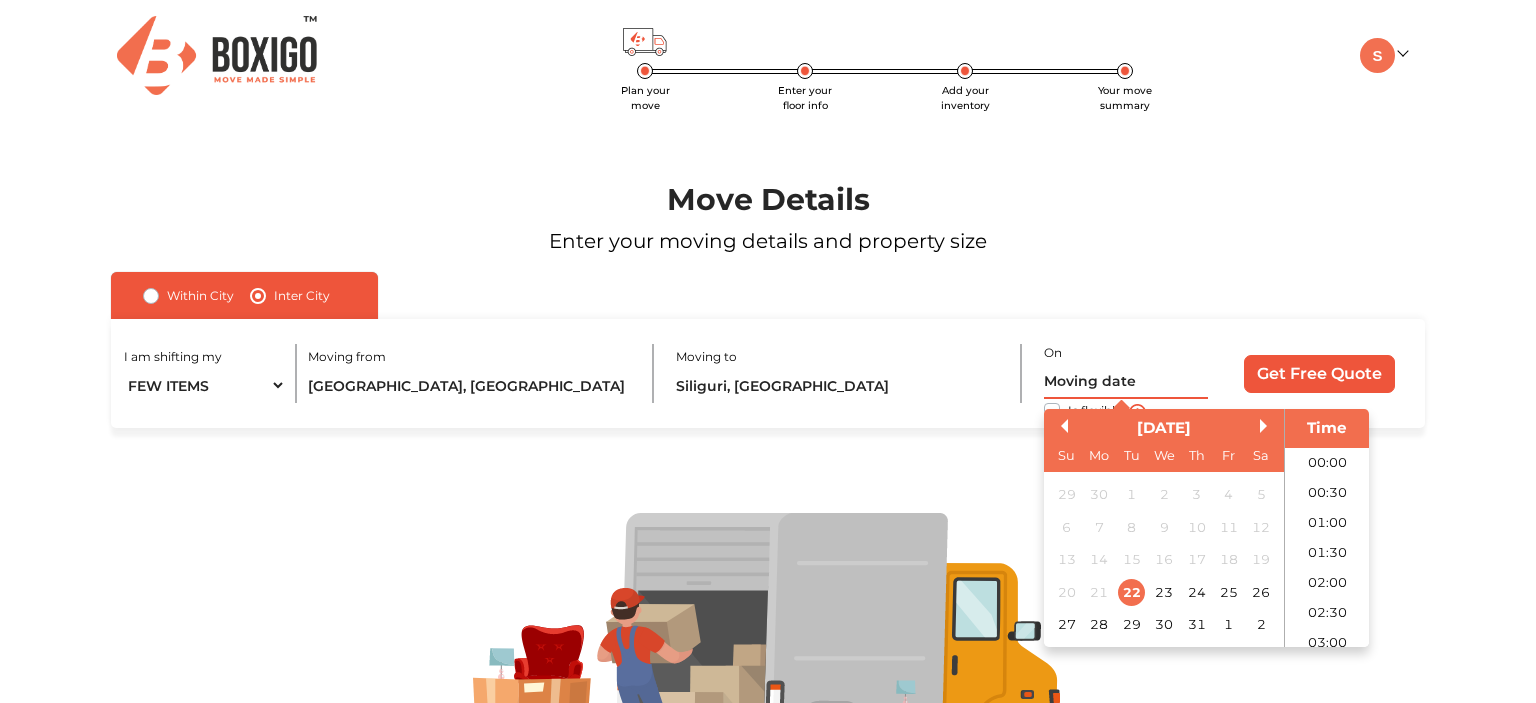 scroll, scrollTop: 635, scrollLeft: 0, axis: vertical 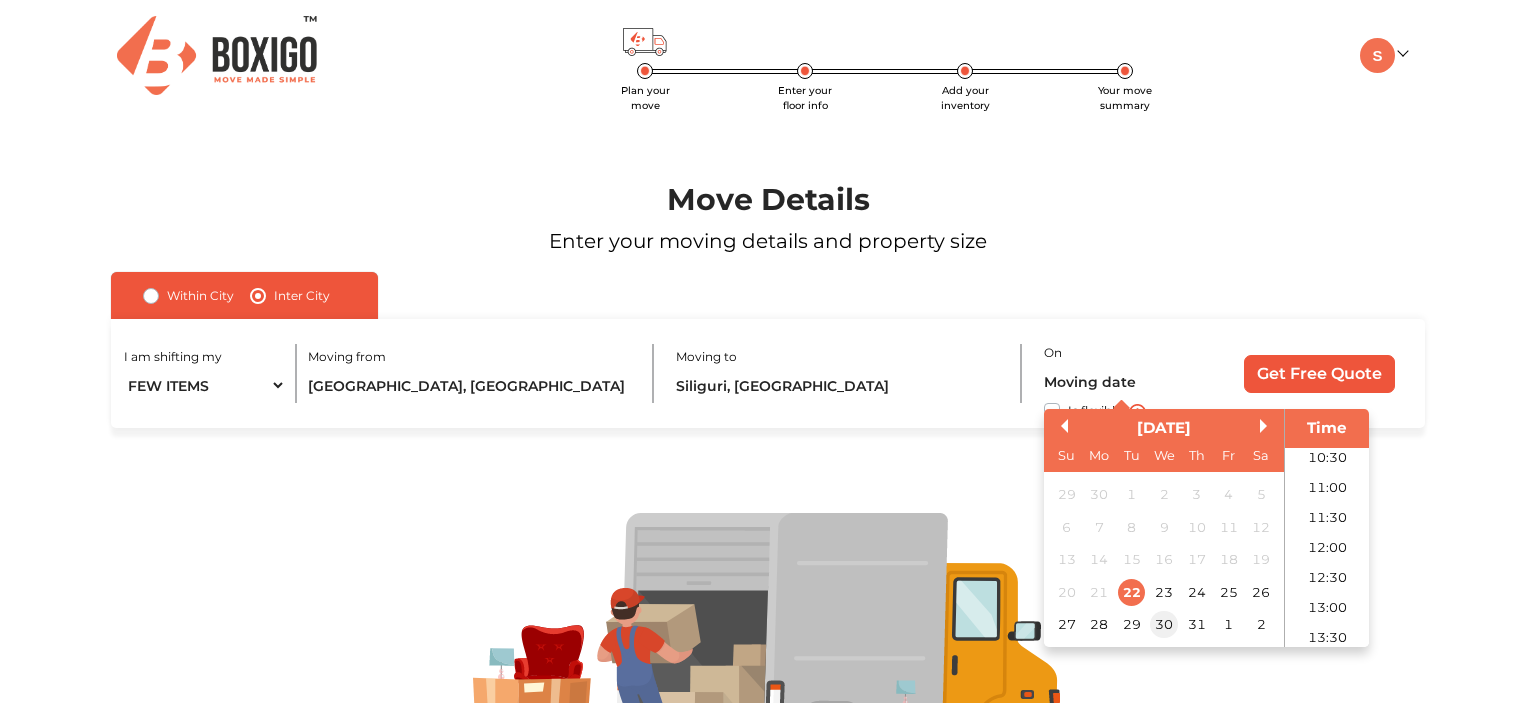 click on "30" at bounding box center (1163, 625) 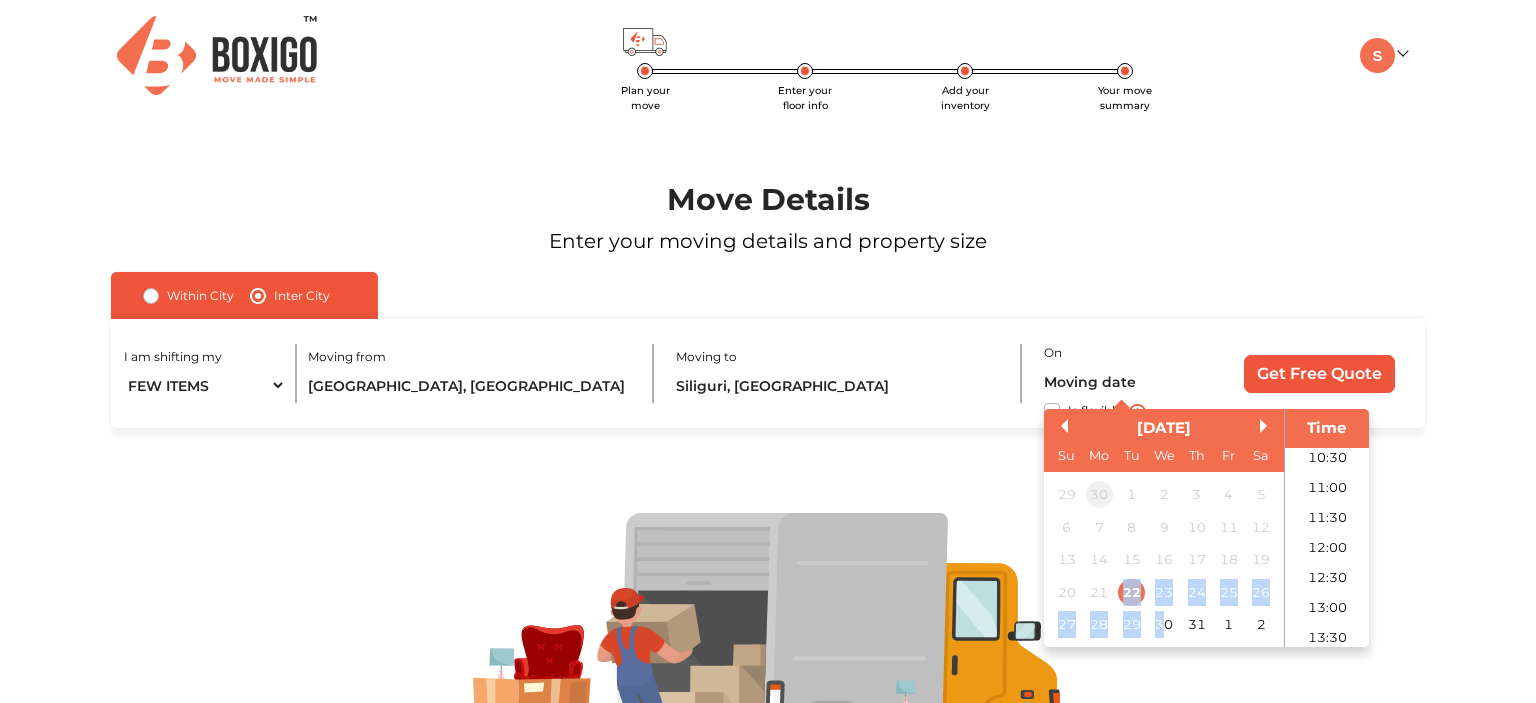 type on "30/07/2025 12:00 AM" 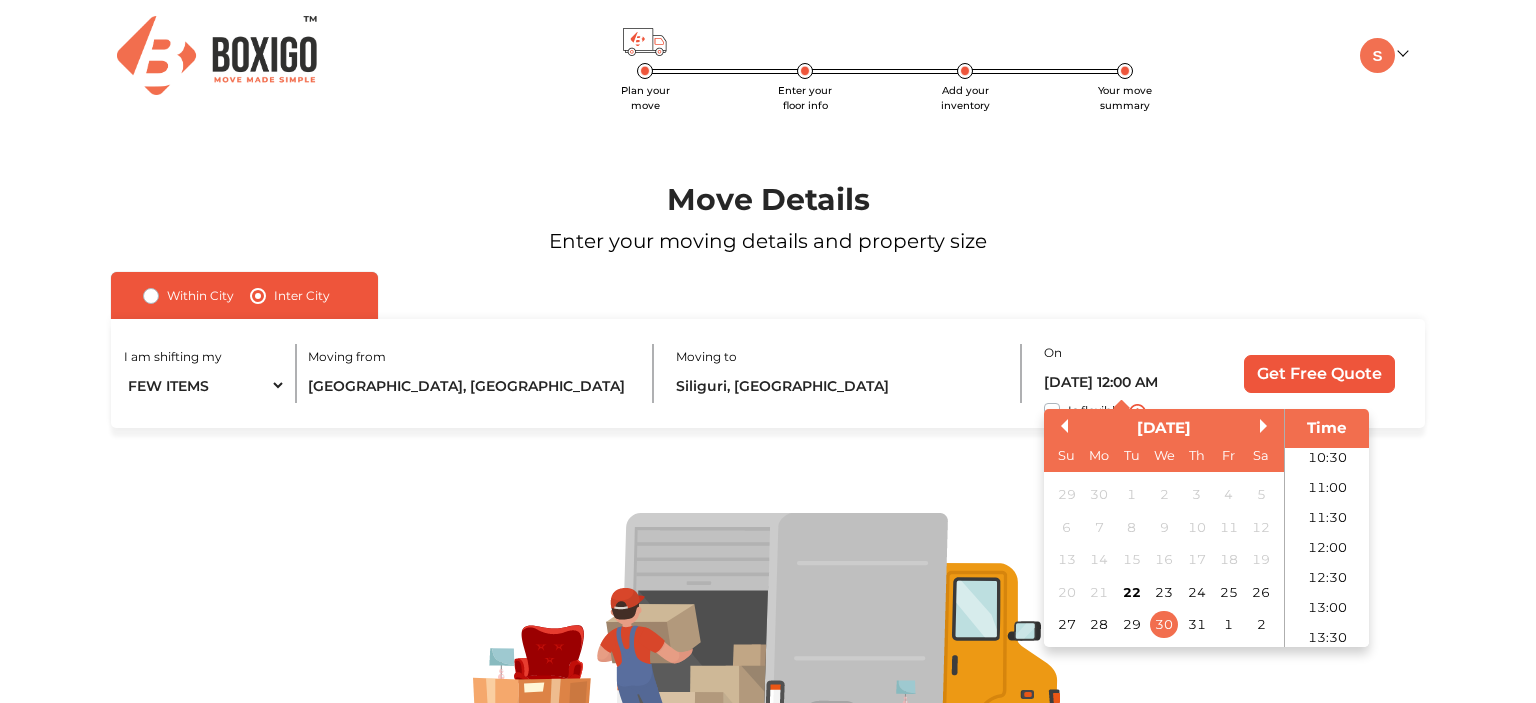 click on "Is flexible?" at bounding box center [1126, 411] 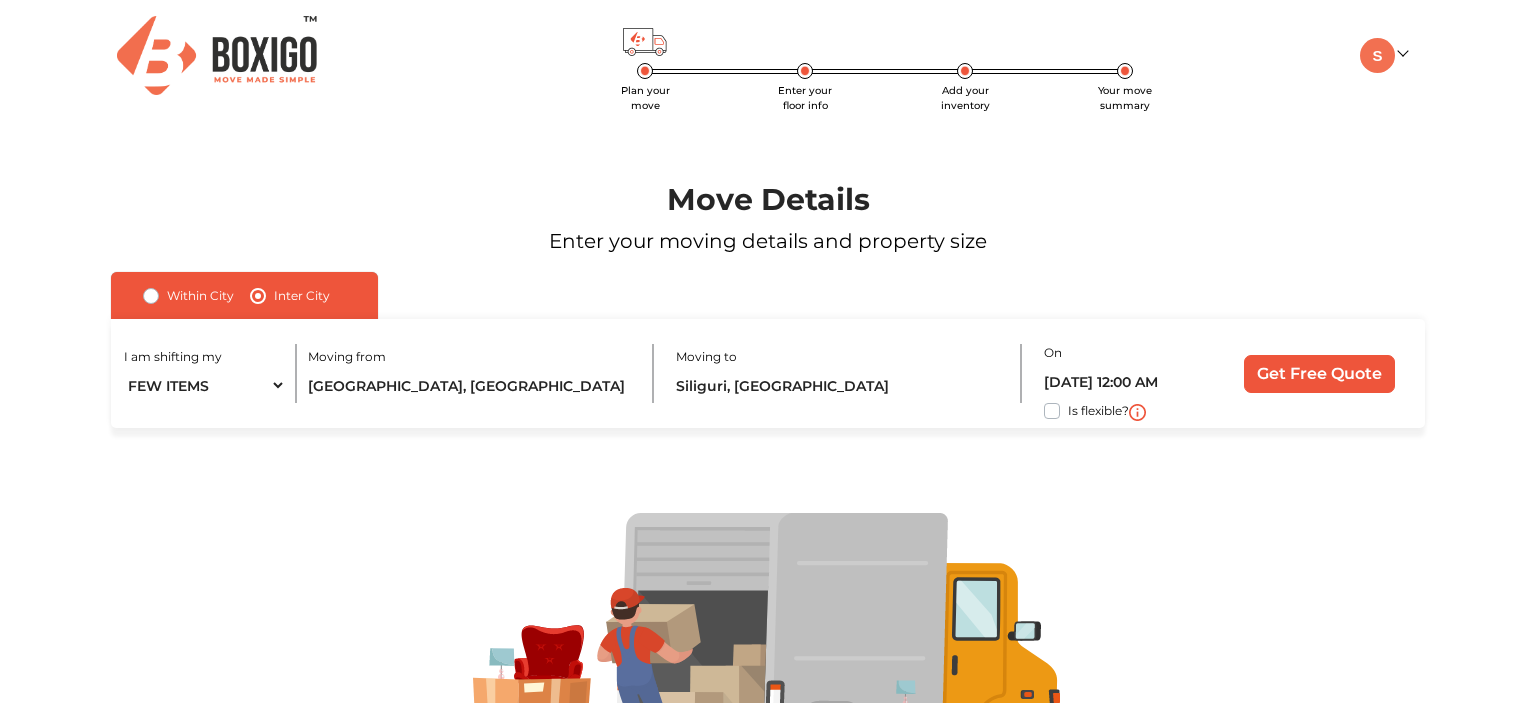 click on "Is flexible?" at bounding box center (1098, 409) 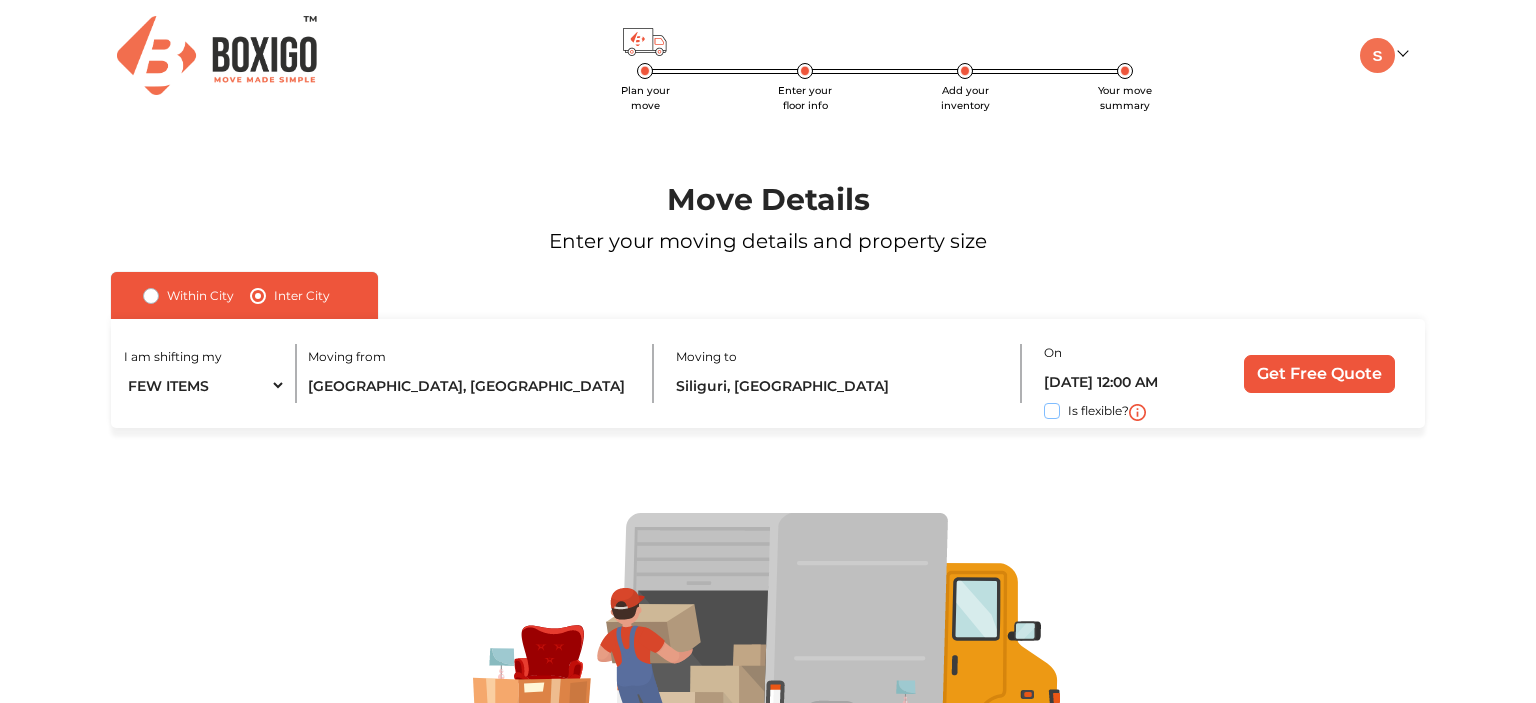 click on "Is flexible?" at bounding box center [119, 409] 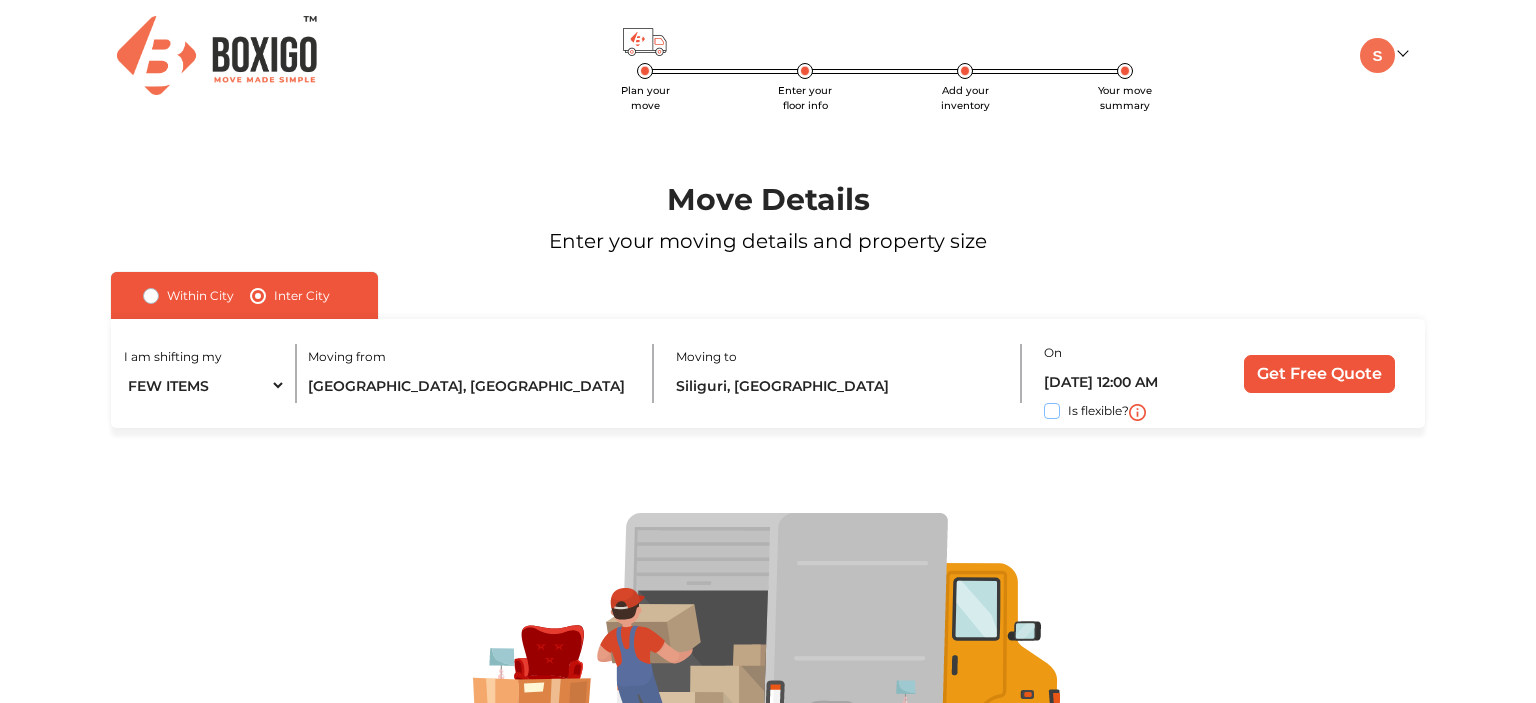 checkbox on "true" 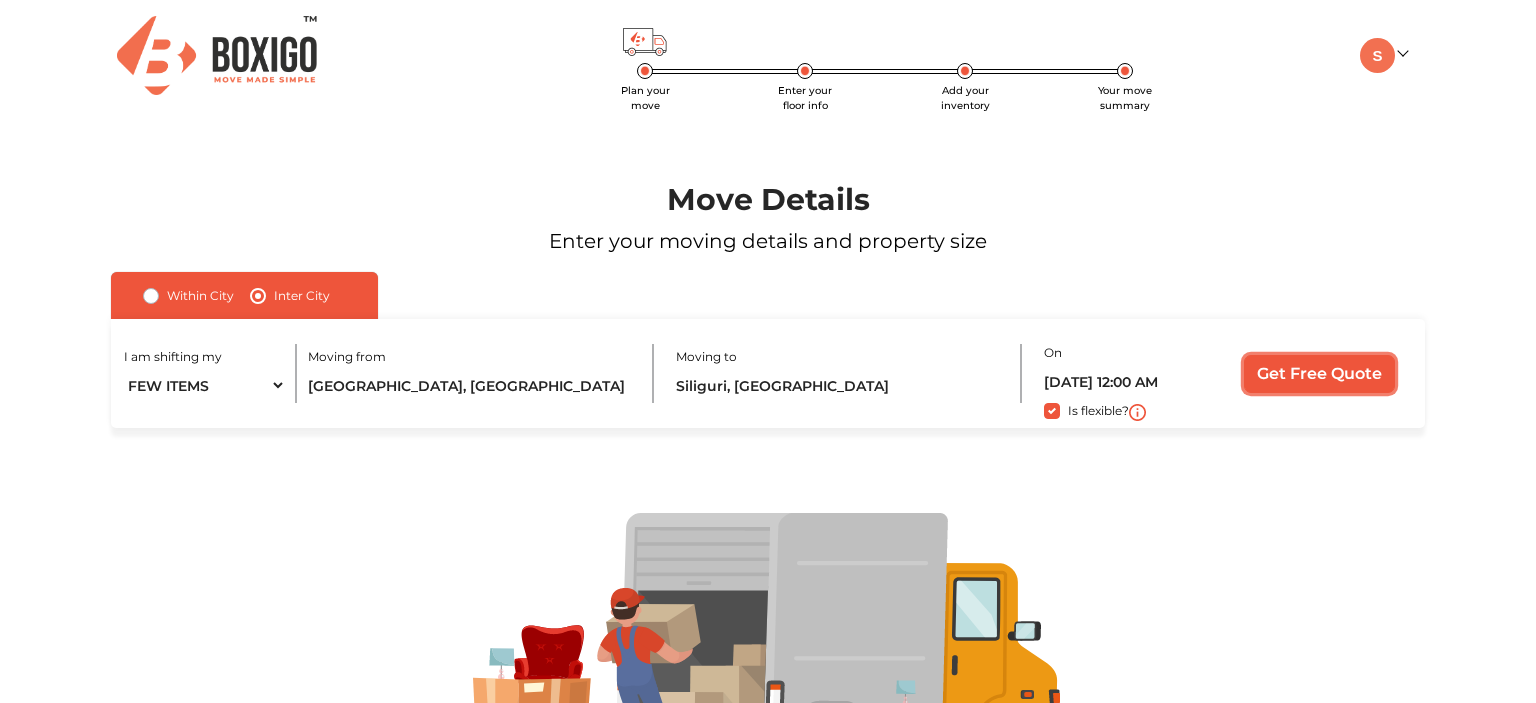 click on "Get Free Quote" at bounding box center (1319, 374) 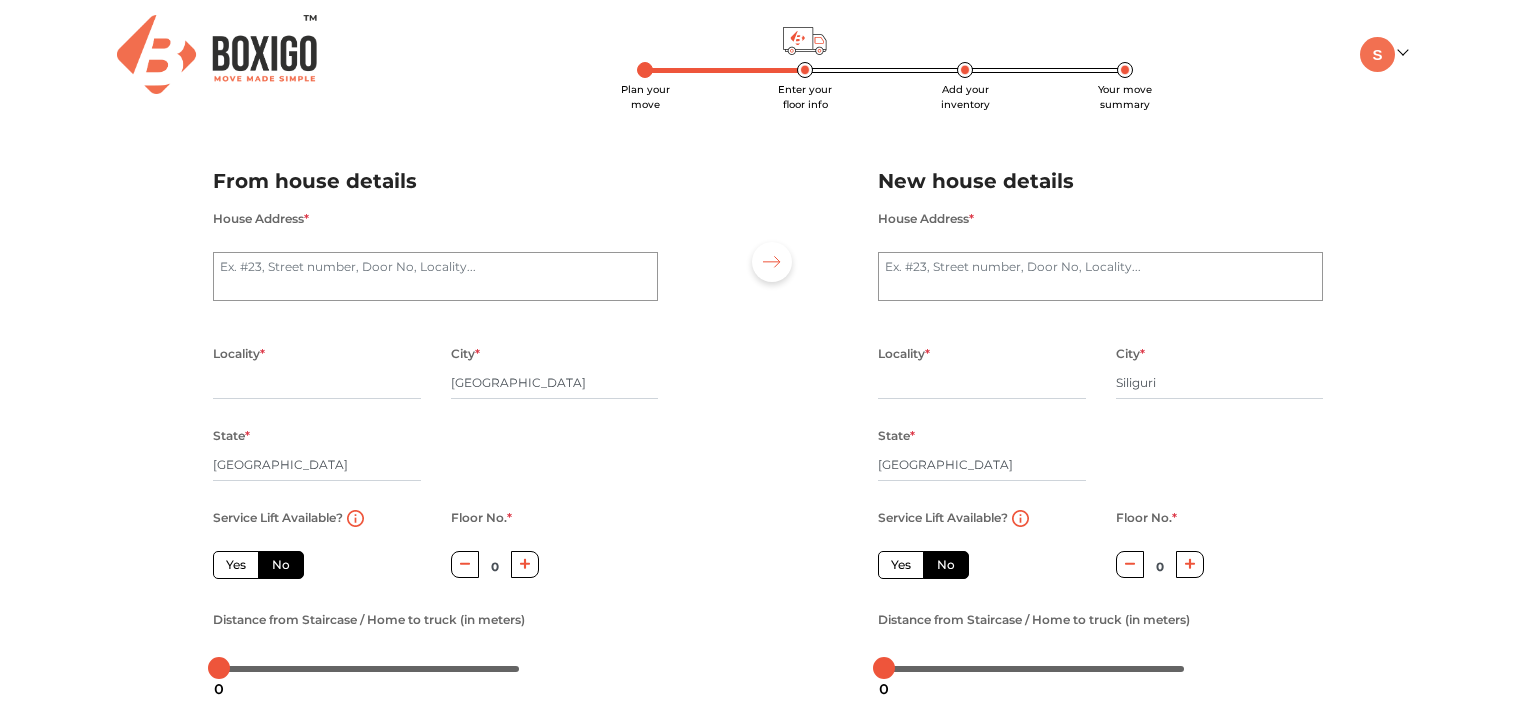 scroll, scrollTop: 0, scrollLeft: 0, axis: both 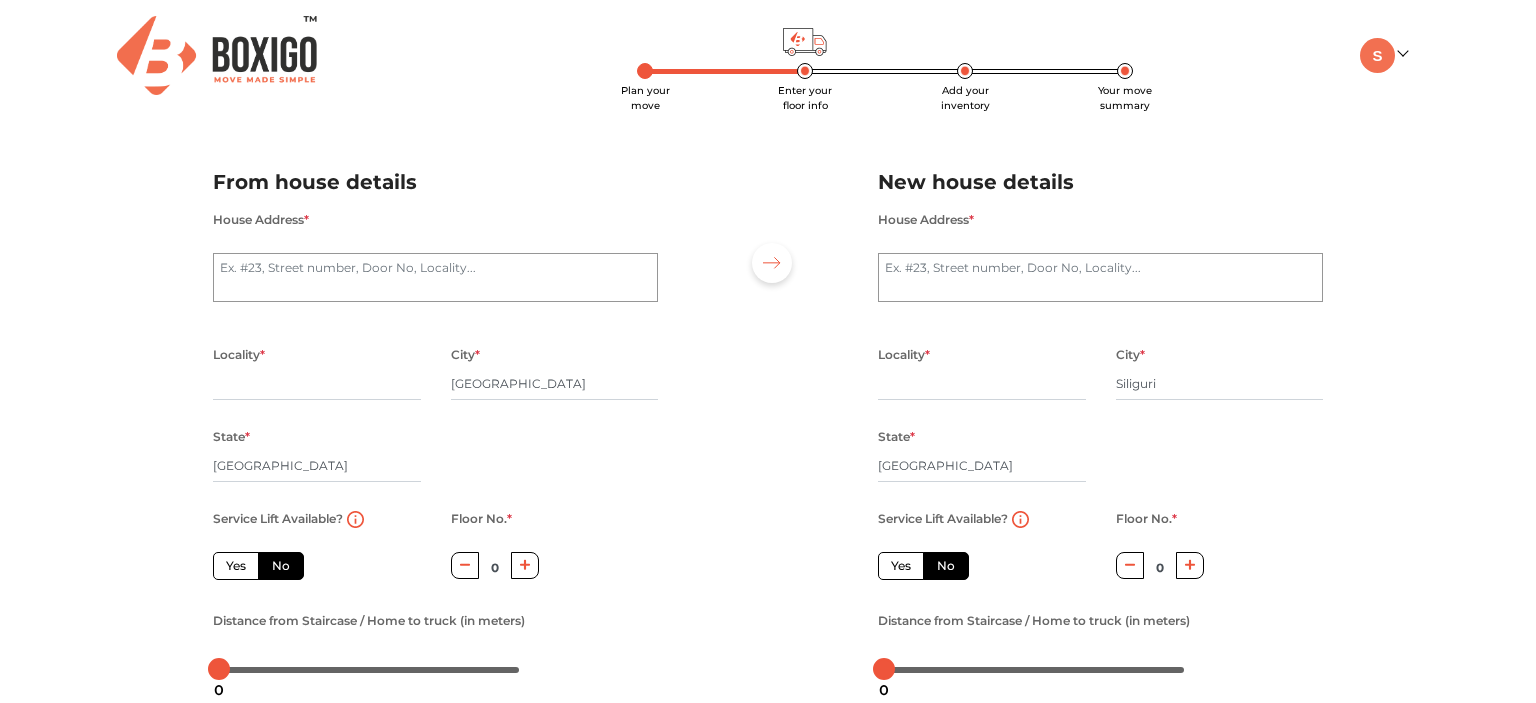 click at bounding box center [217, 55] 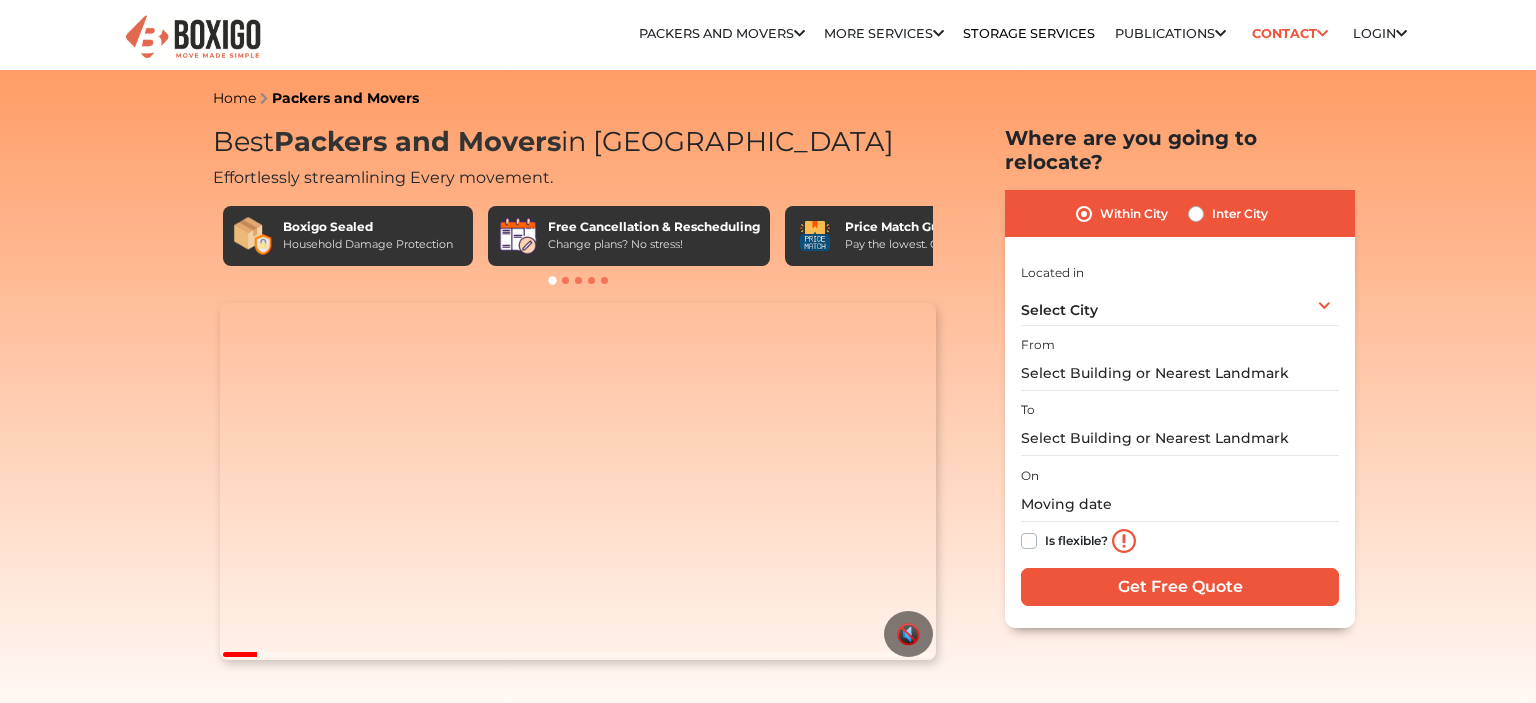 scroll, scrollTop: 0, scrollLeft: 0, axis: both 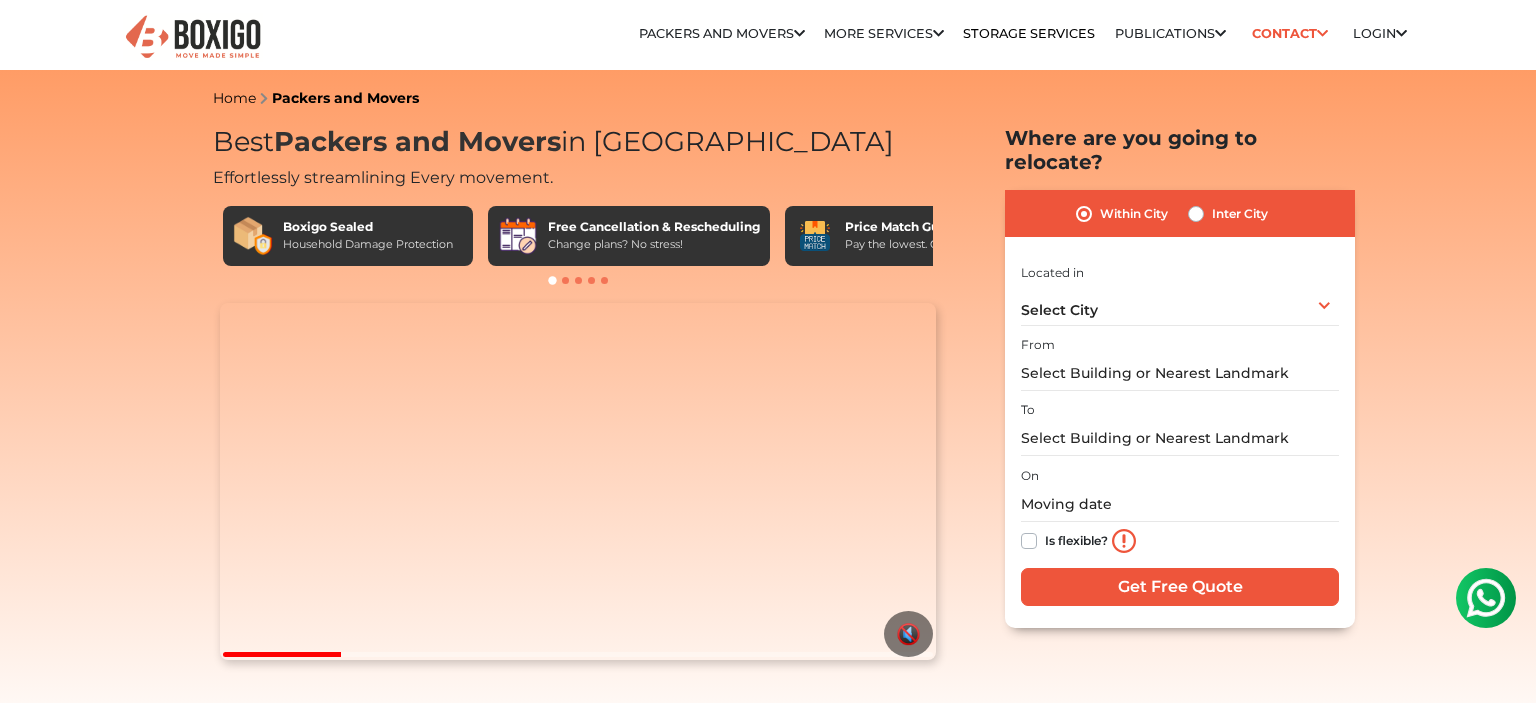 click at bounding box center (565, 280) 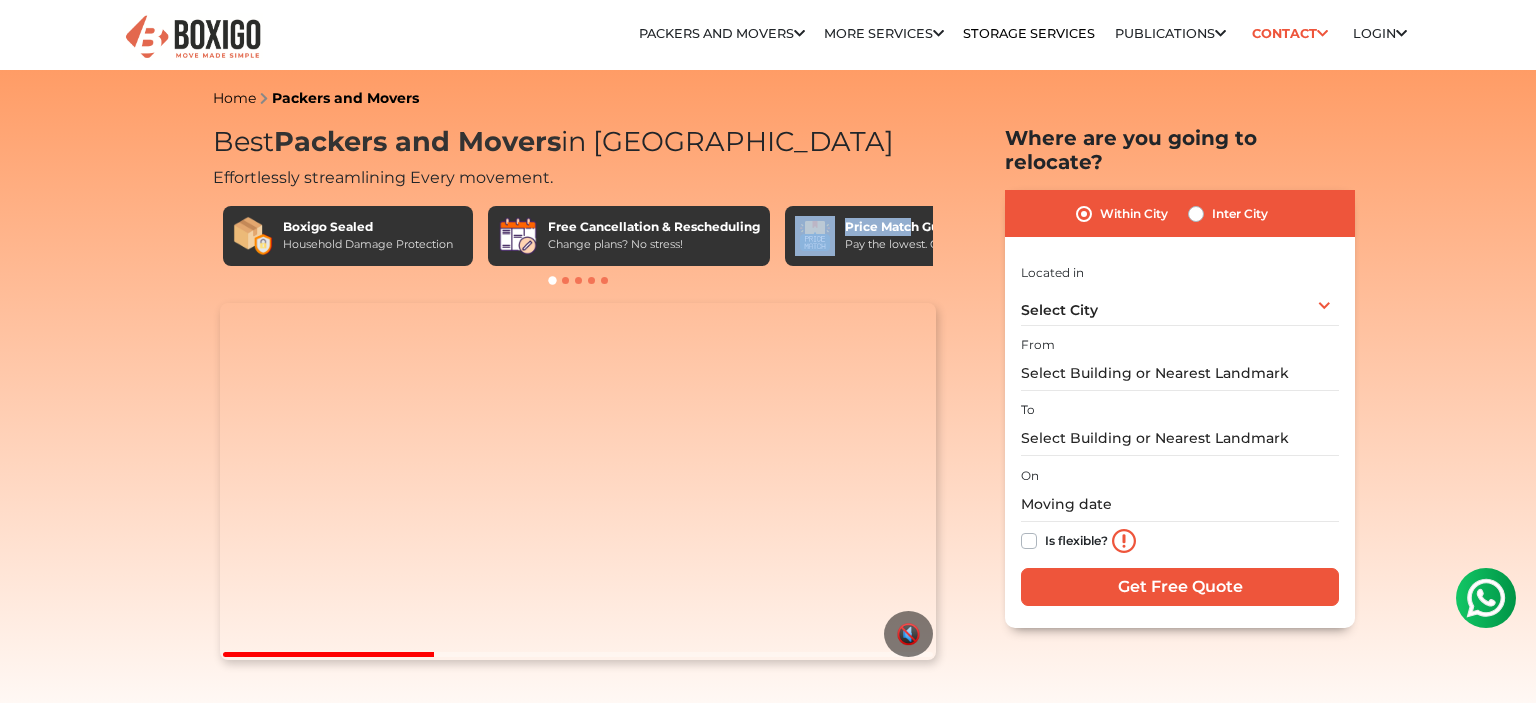 drag, startPoint x: 913, startPoint y: 230, endPoint x: 726, endPoint y: 240, distance: 187.26718 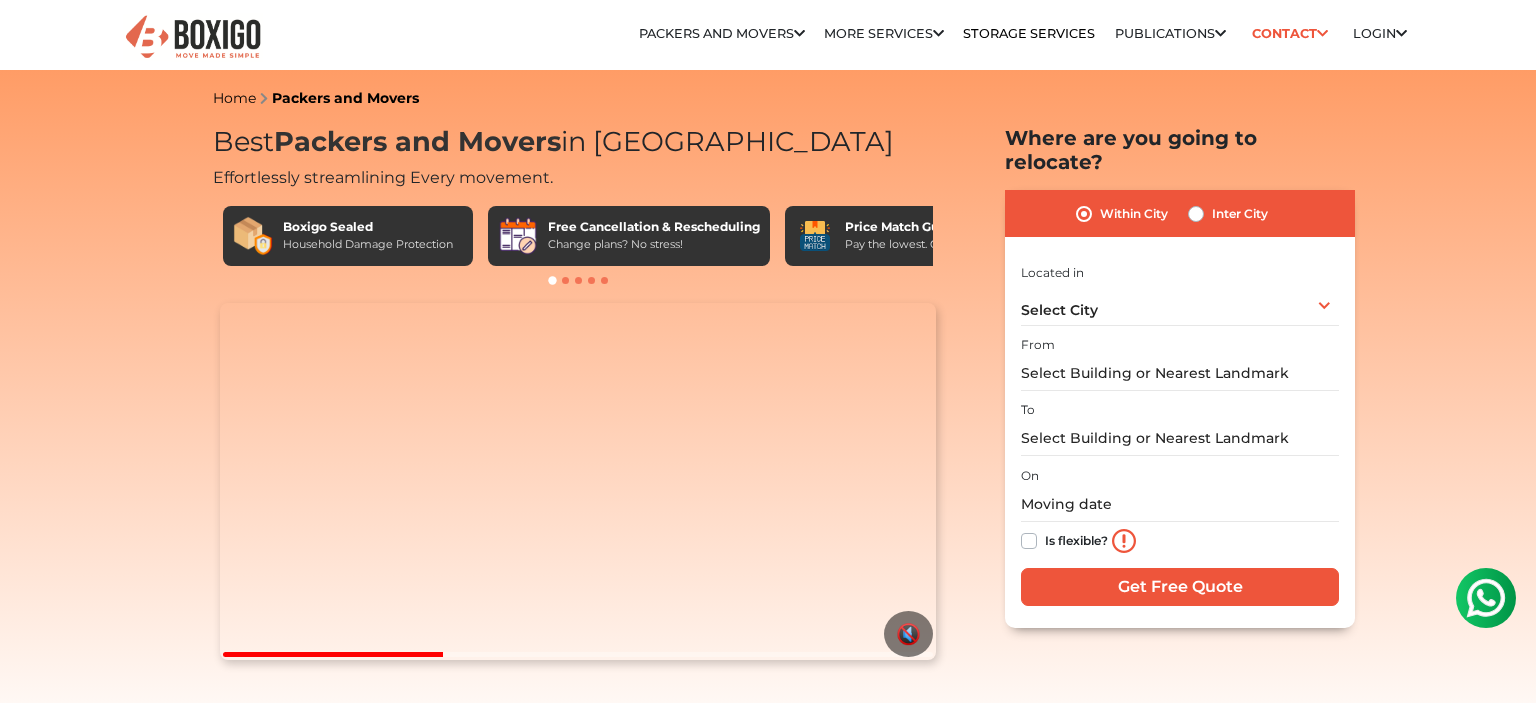 click on "Boxigo Sealed
Household Damage Protection
Free Cancellation & Rescheduling
Change plans? No stress!
Price Match Guarantee
Pay the lowest. Guaranteed!
Highly Trained Professionals
Experts handle your stuff!
No Hidden Costs" at bounding box center (578, 246) 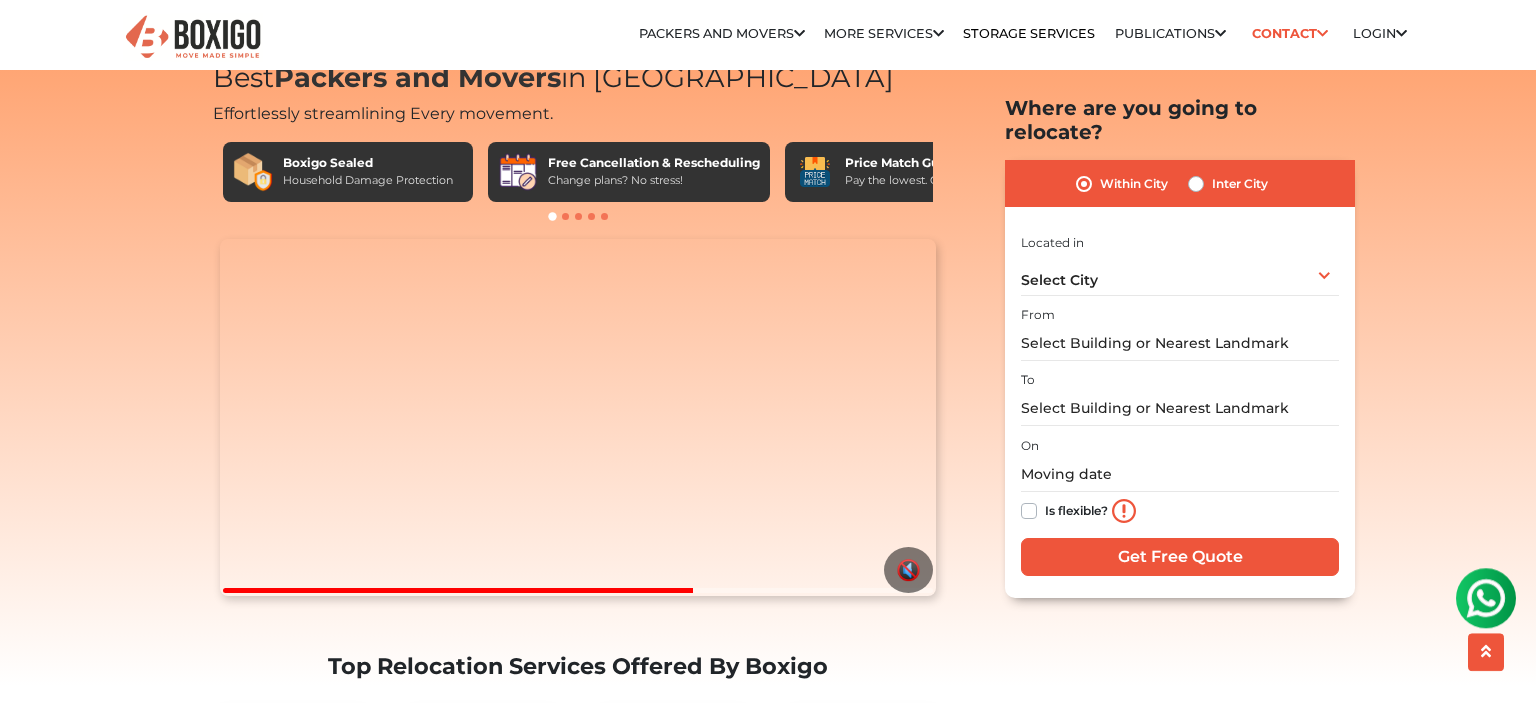 scroll, scrollTop: 105, scrollLeft: 0, axis: vertical 